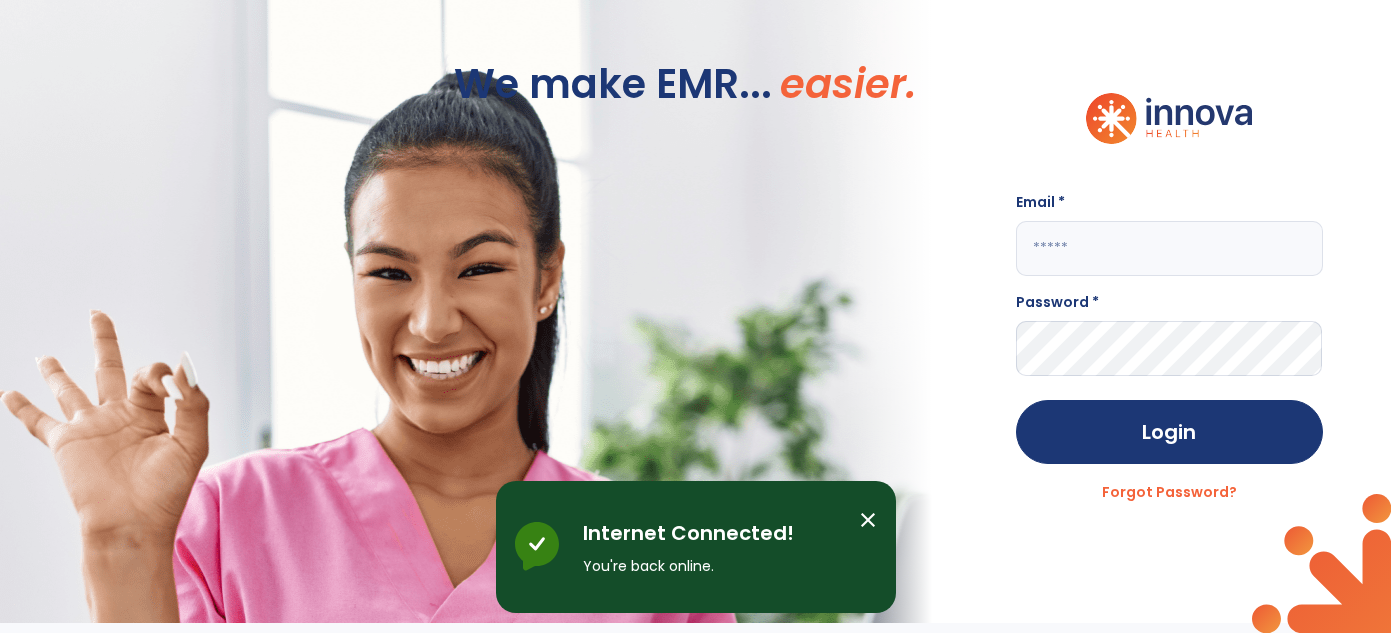 scroll, scrollTop: 0, scrollLeft: 0, axis: both 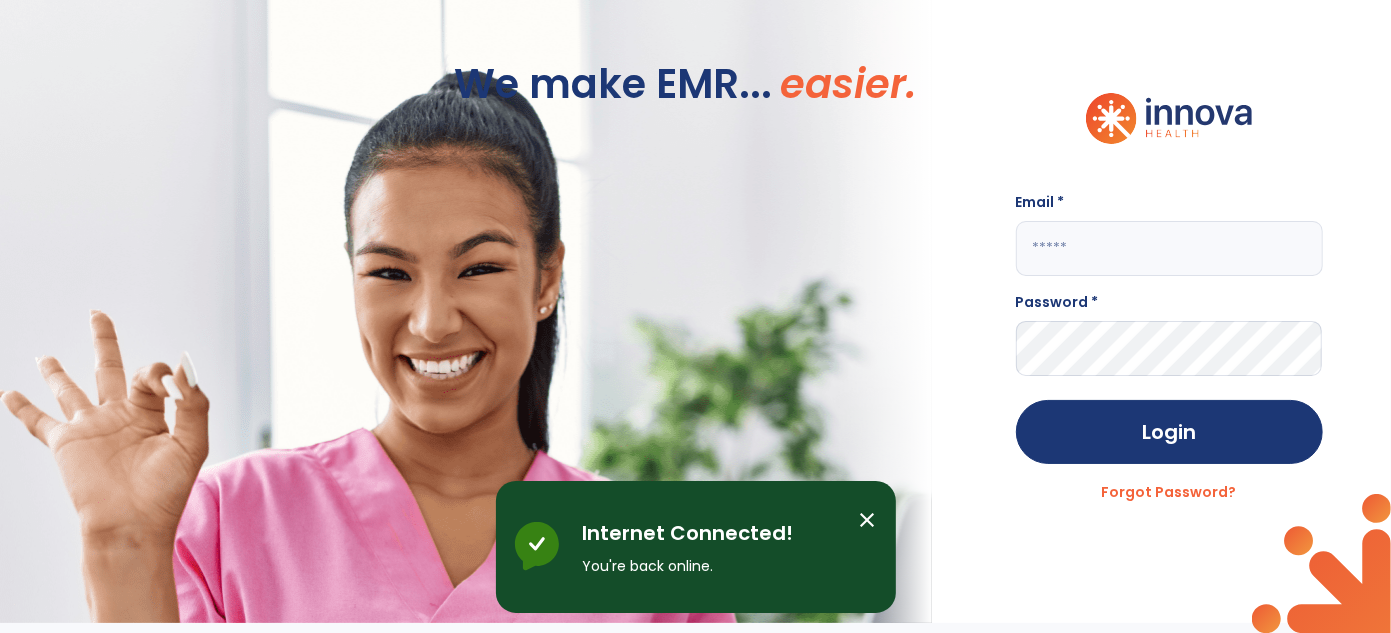click 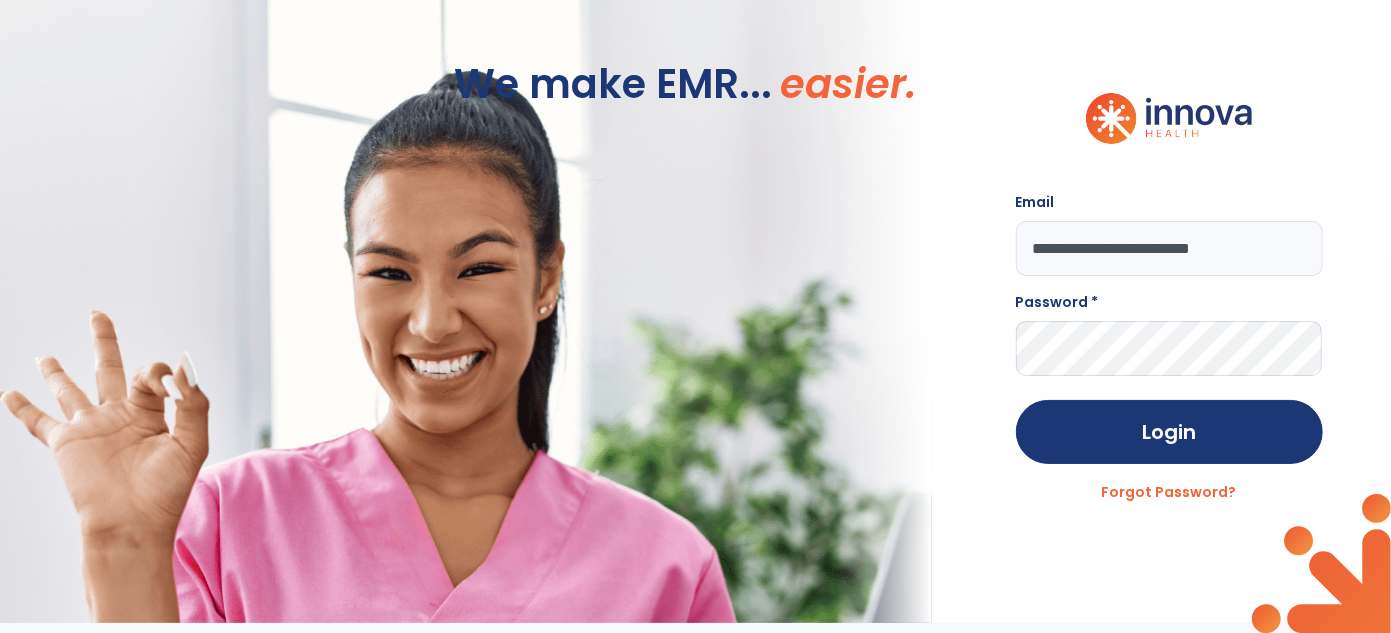 type on "**********" 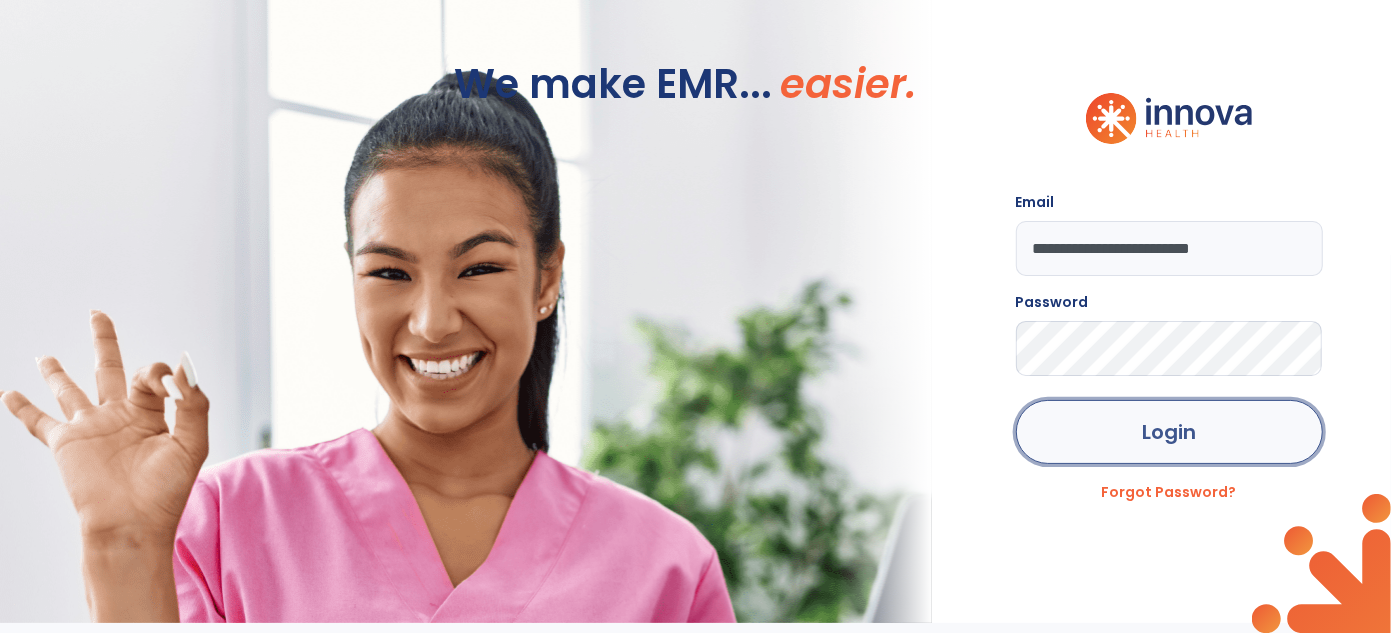 click on "Login" 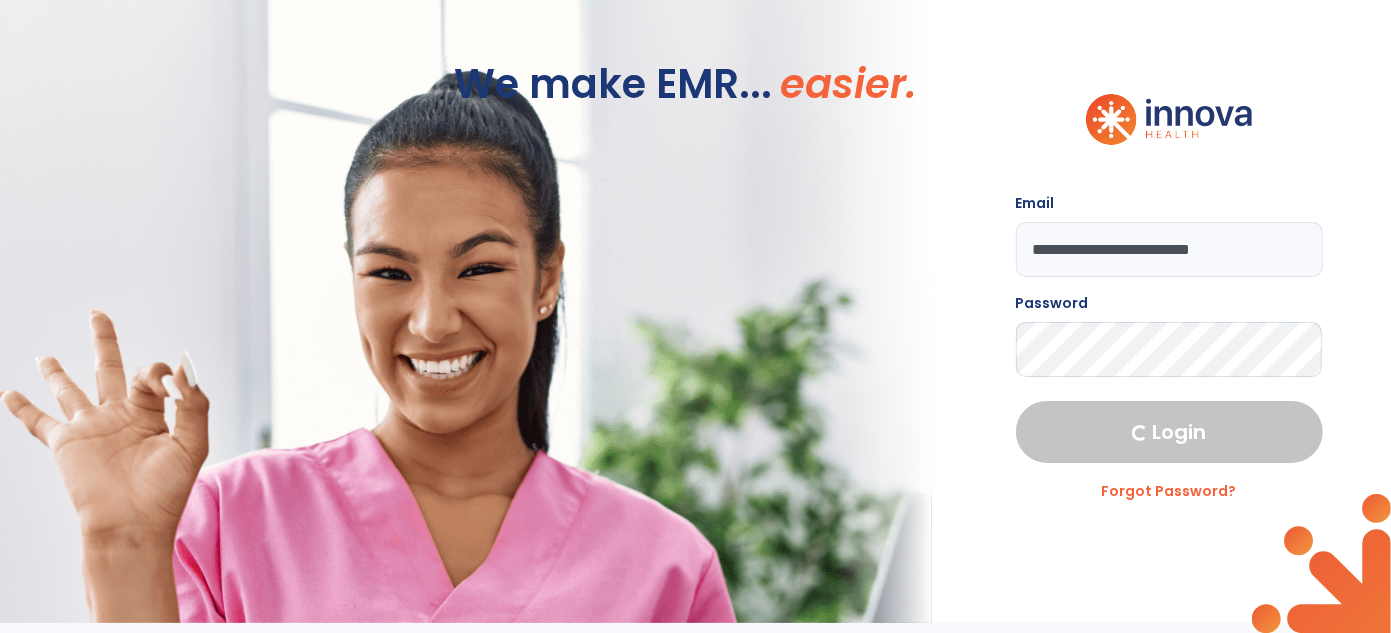select on "***" 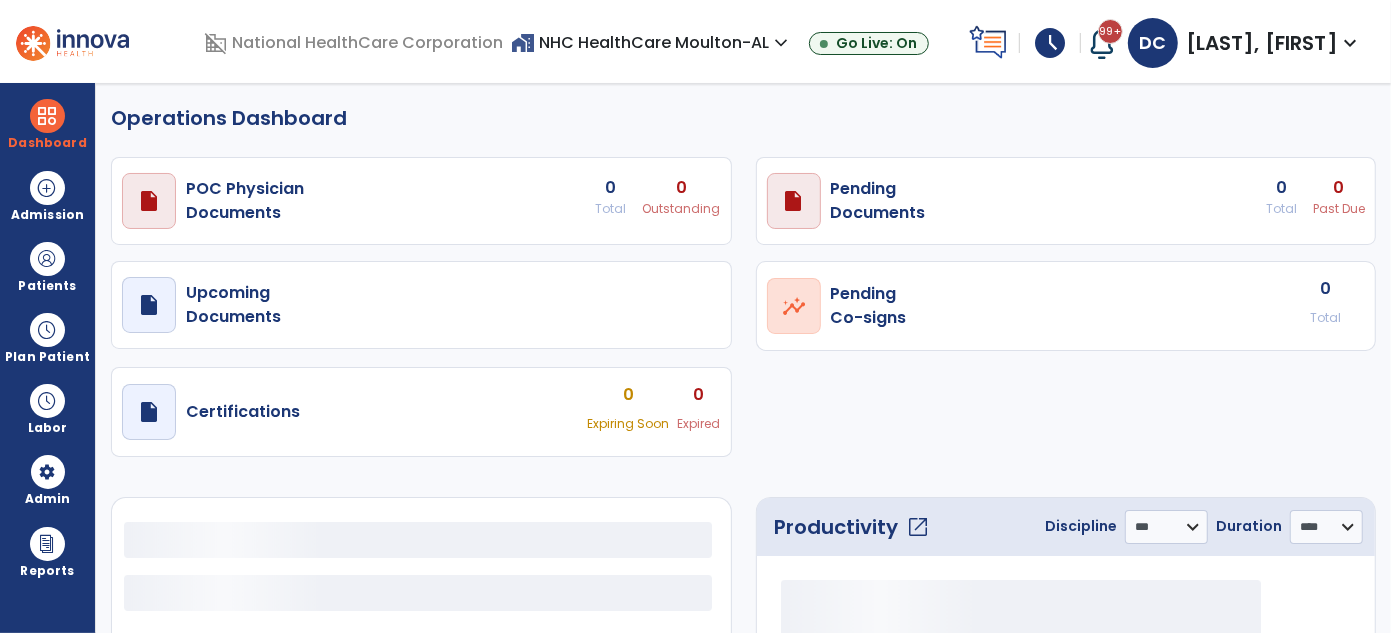 select on "***" 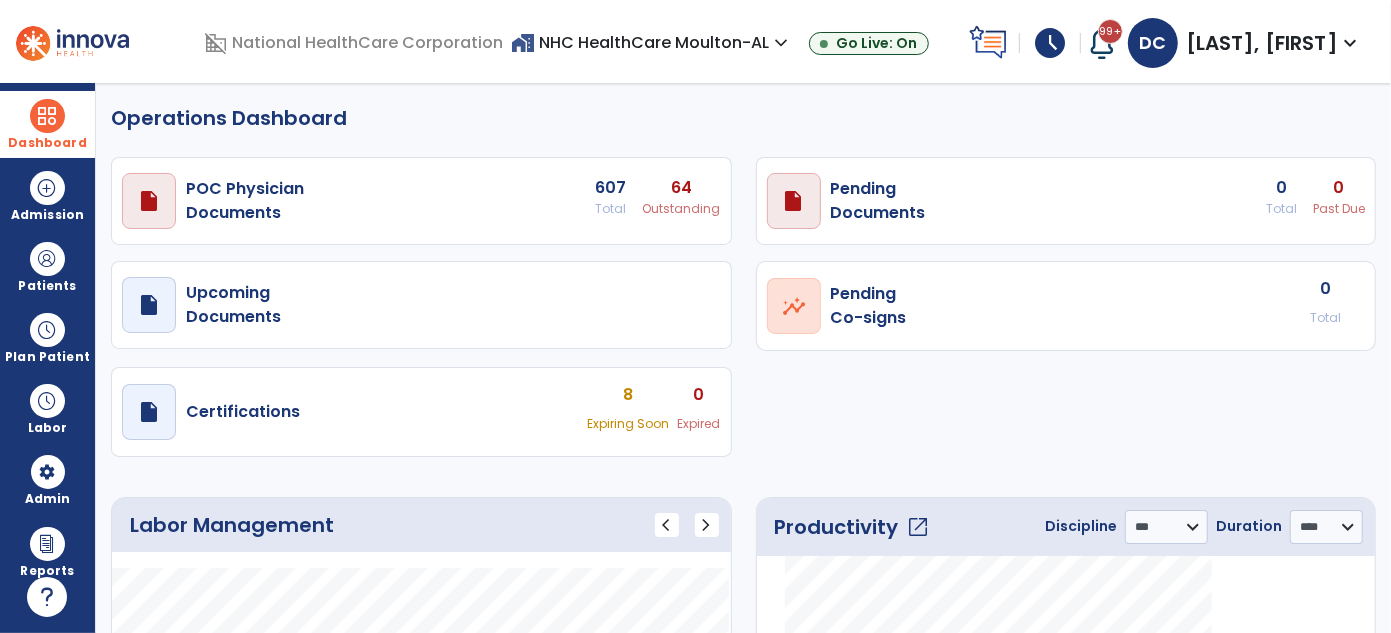 click at bounding box center [47, 116] 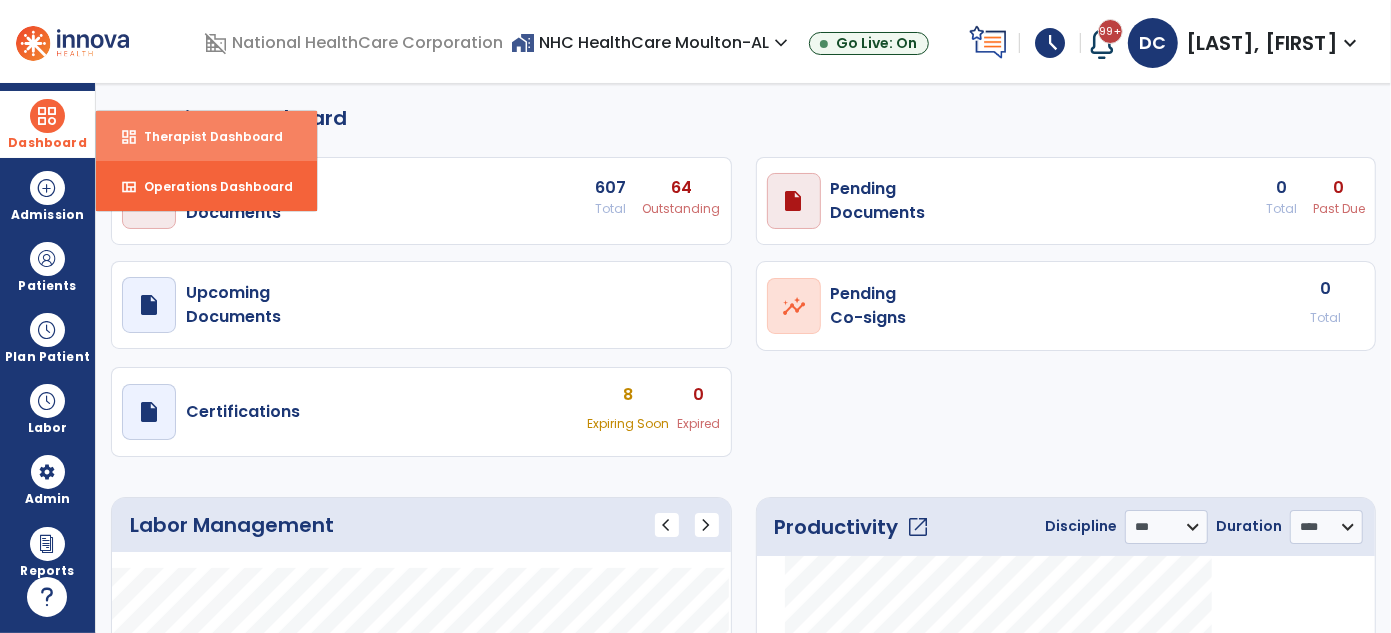 click on "Therapist Dashboard" at bounding box center (205, 136) 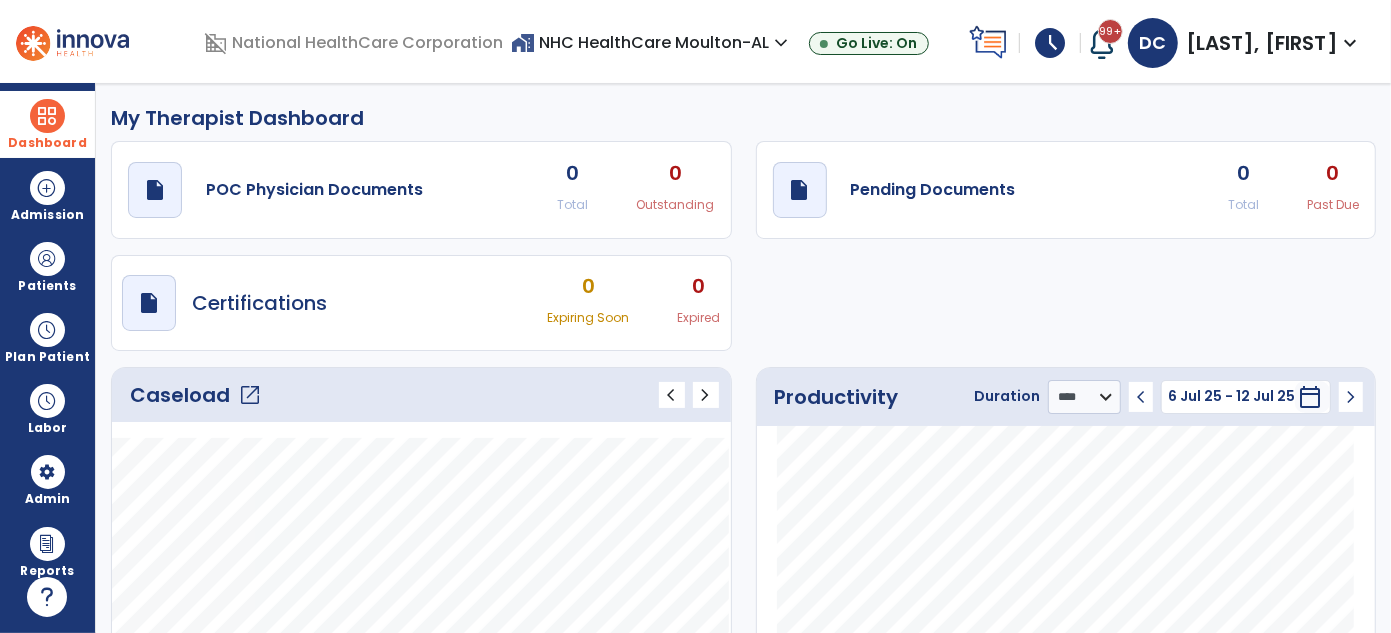 click on "open_in_new" 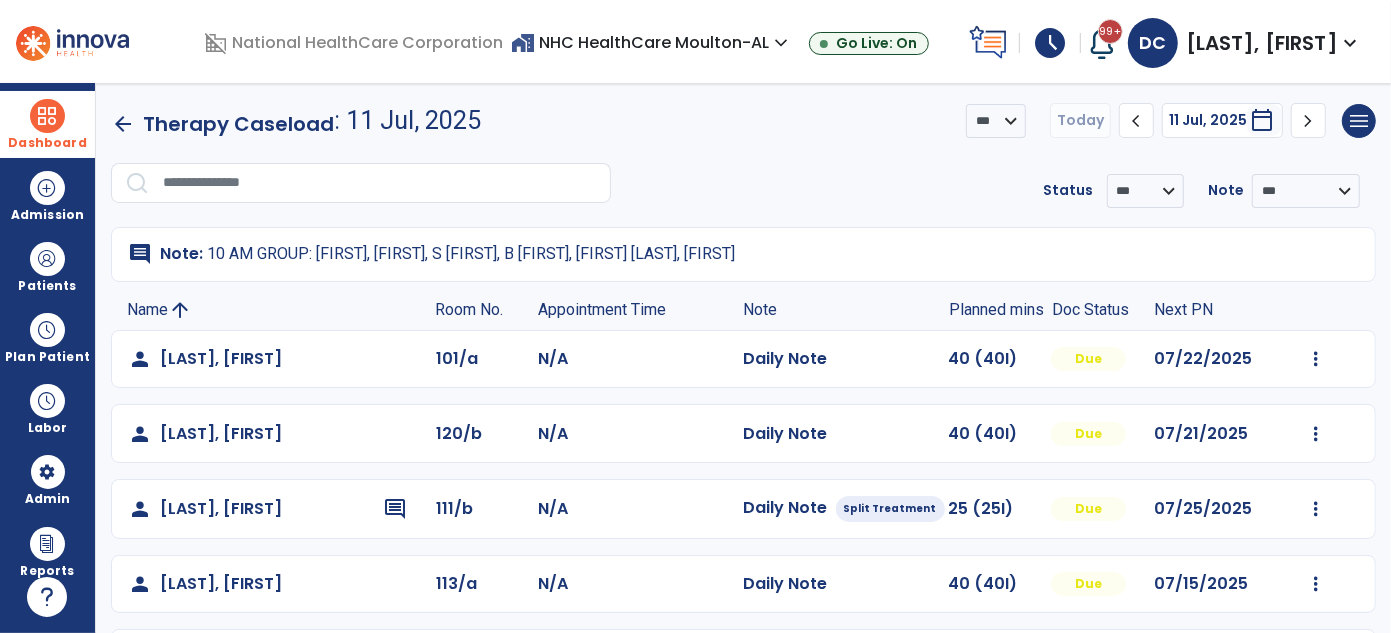scroll, scrollTop: 376, scrollLeft: 0, axis: vertical 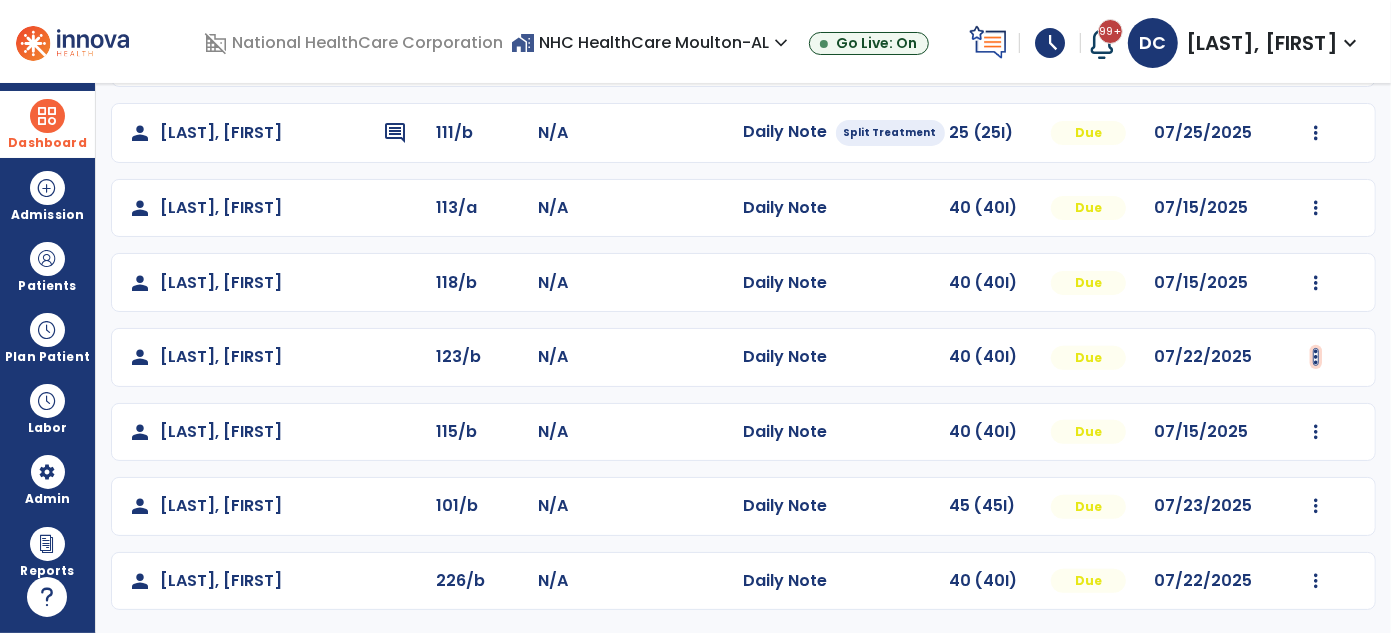 click at bounding box center (1316, -17) 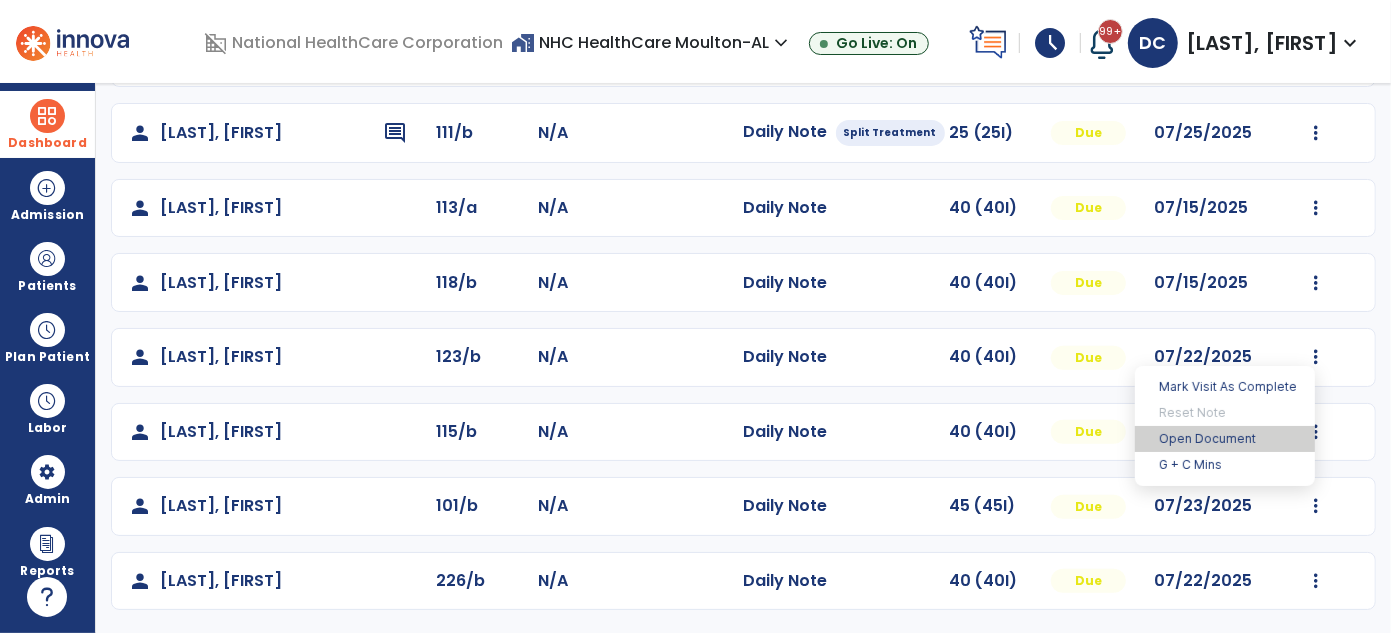 click on "Open Document" at bounding box center (1225, 439) 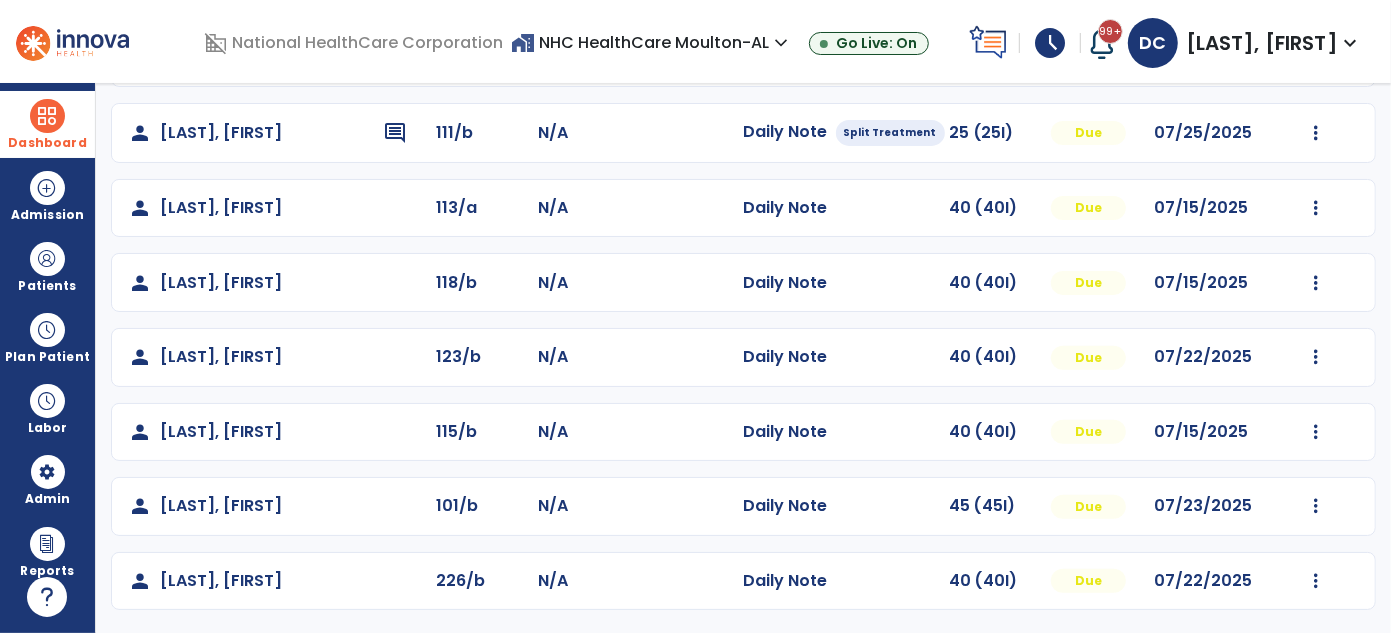 click on "07/15/2025" 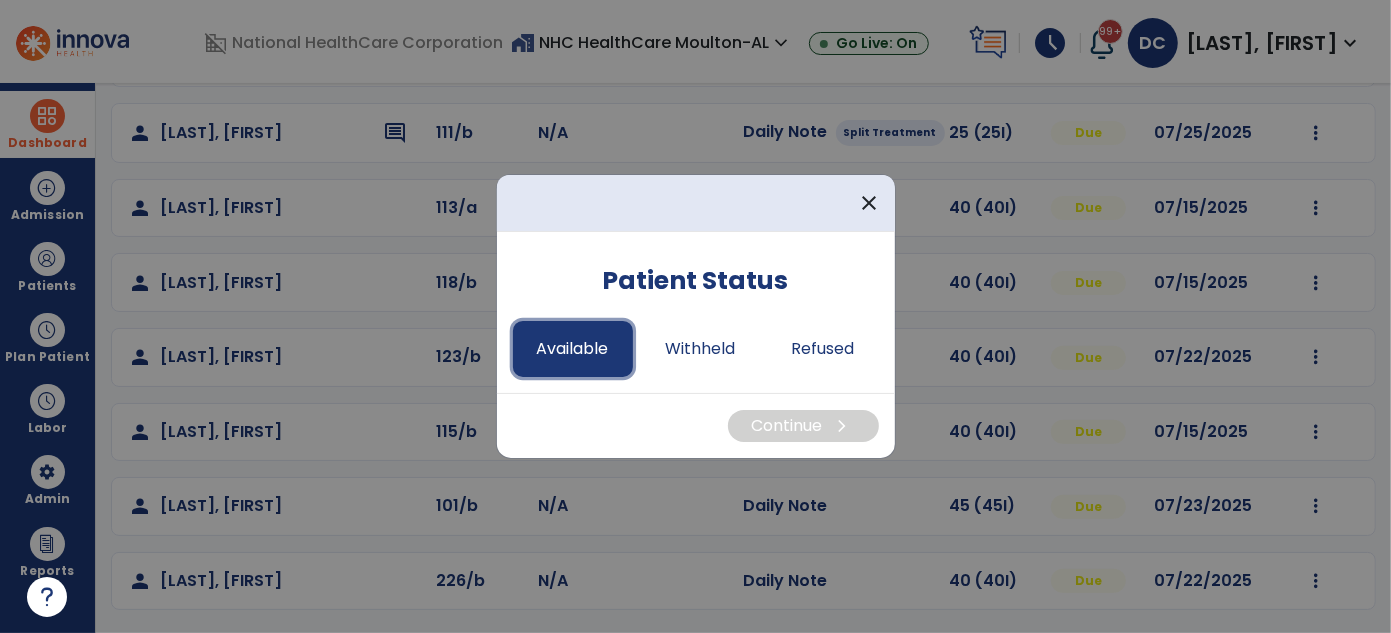 click on "Available" at bounding box center [573, 349] 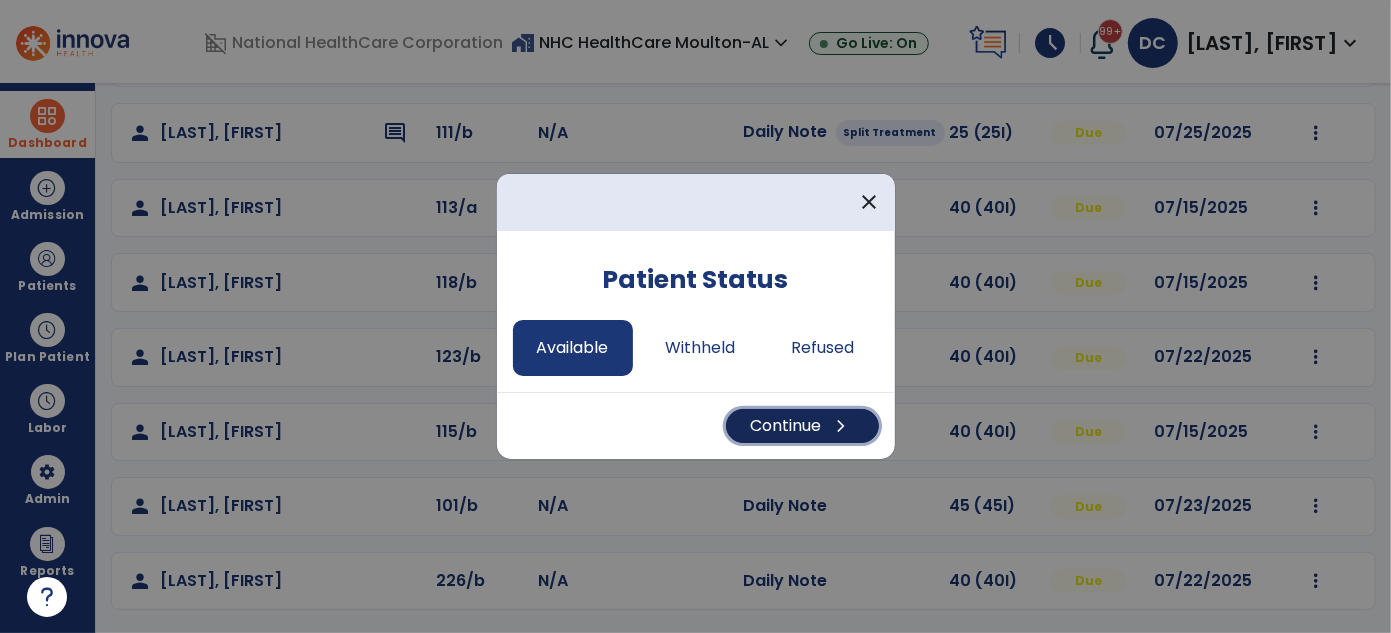 click on "Continue   chevron_right" at bounding box center [802, 426] 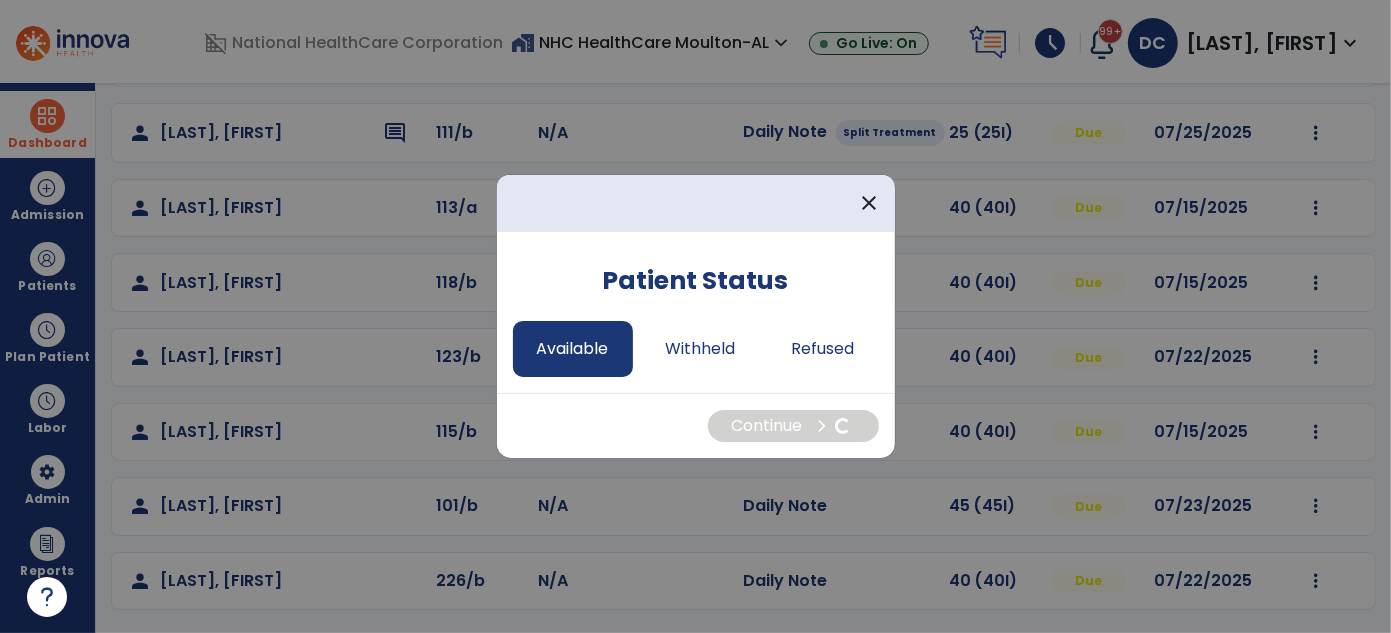 select on "*" 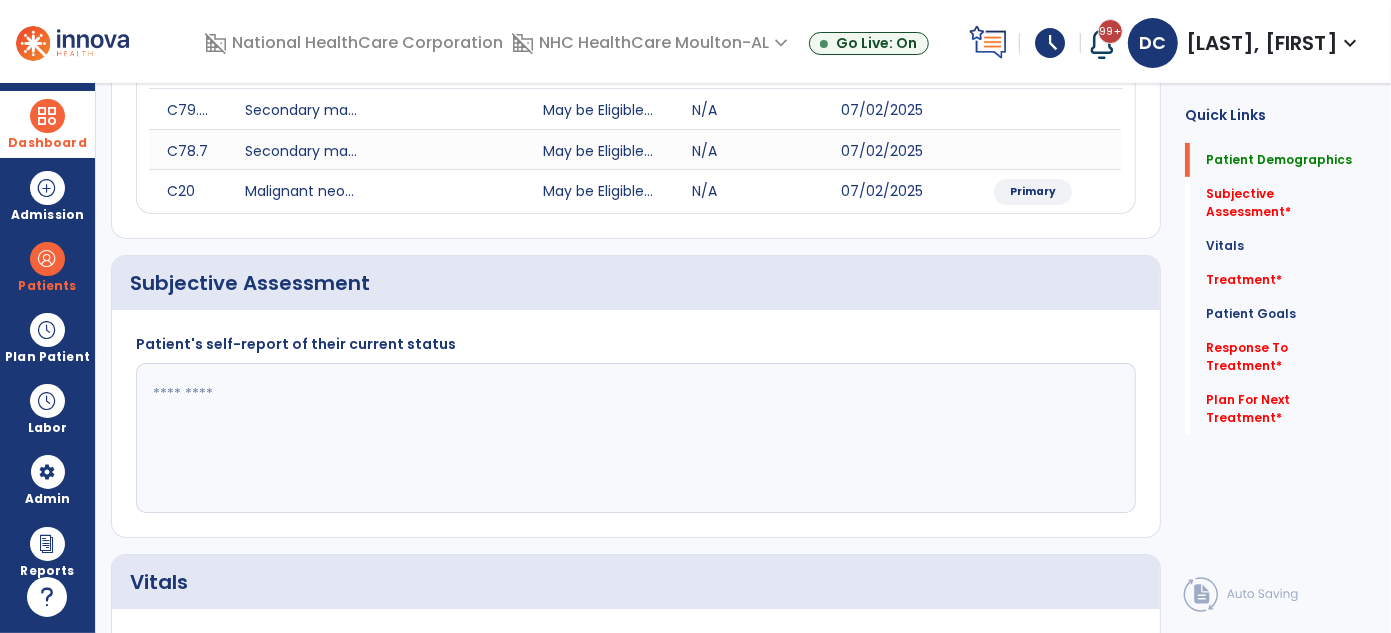 scroll, scrollTop: 0, scrollLeft: 0, axis: both 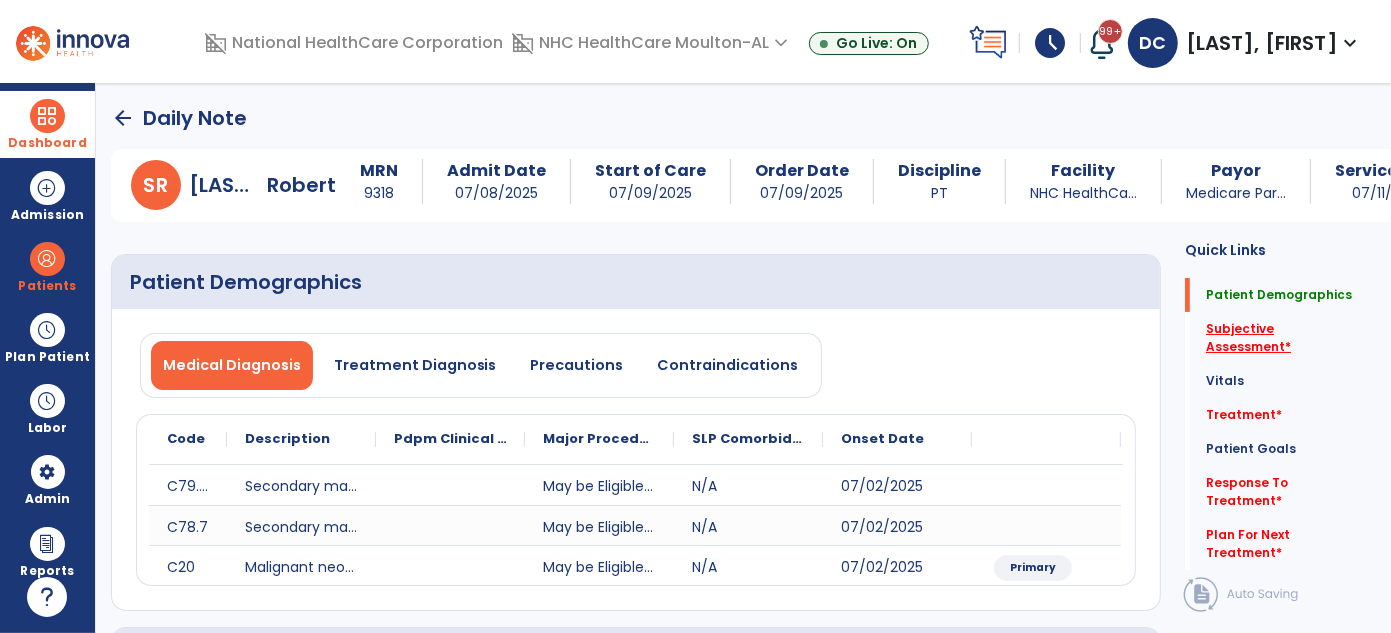 click on "Subjective Assessment   *" 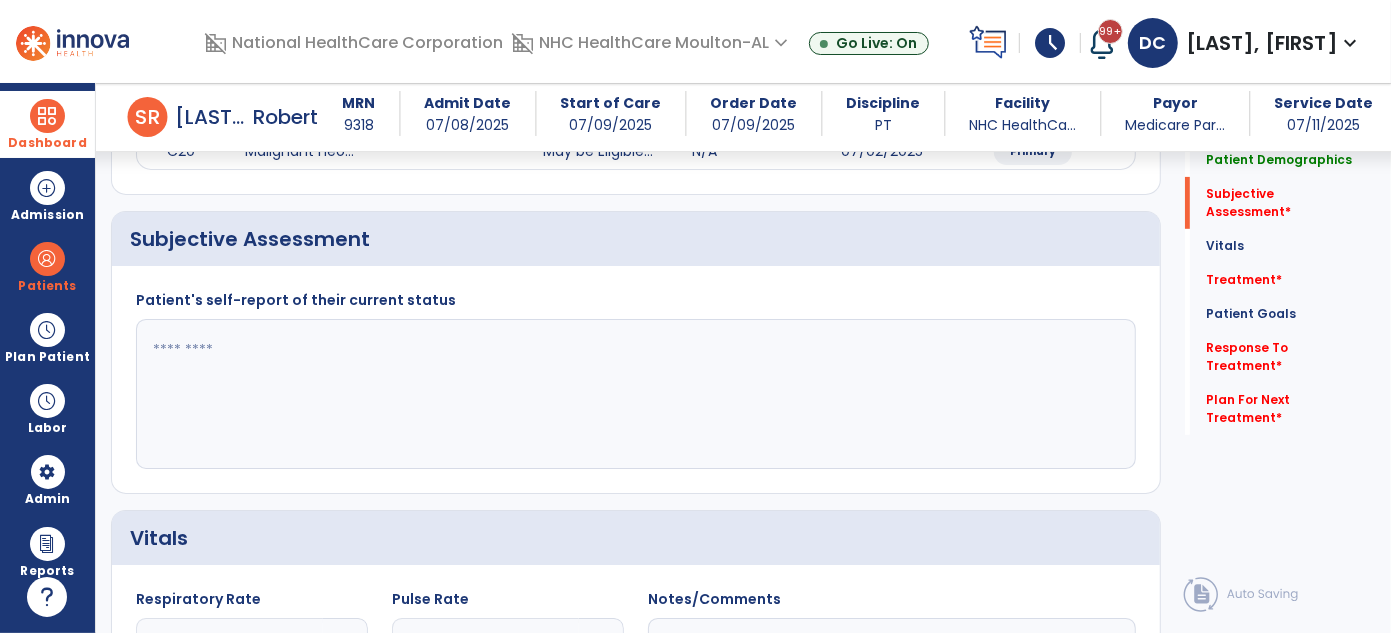 scroll, scrollTop: 408, scrollLeft: 0, axis: vertical 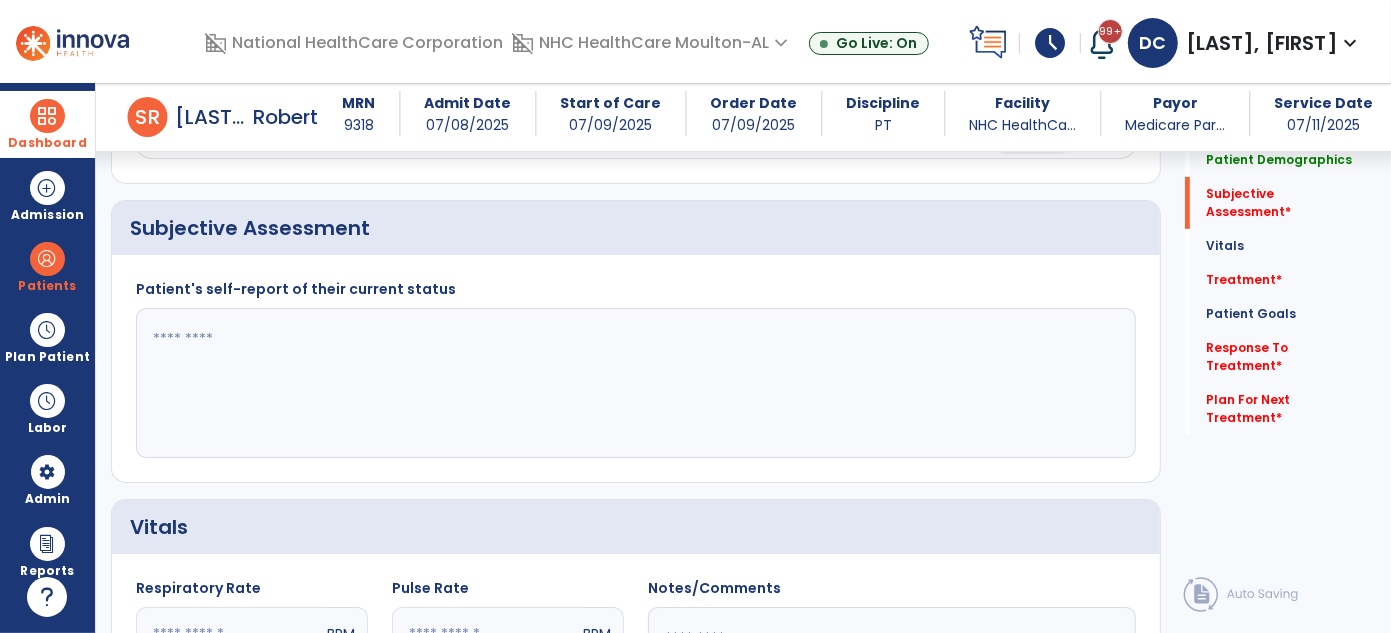 click 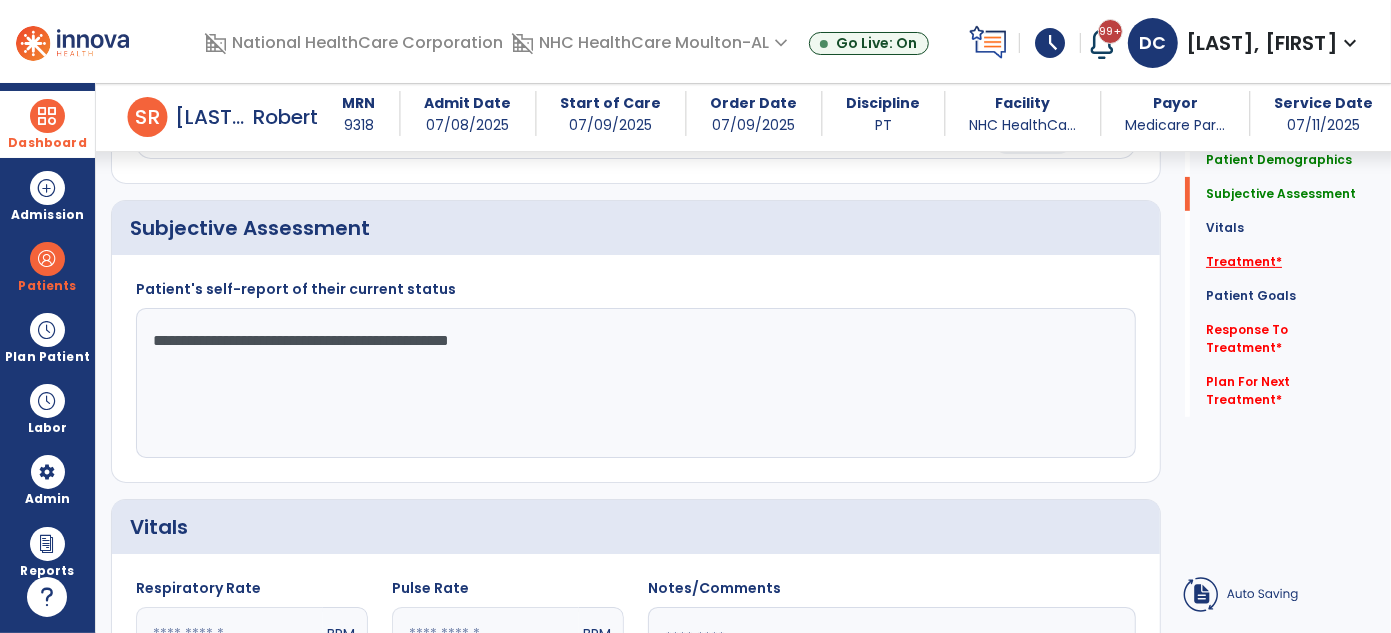 type on "**********" 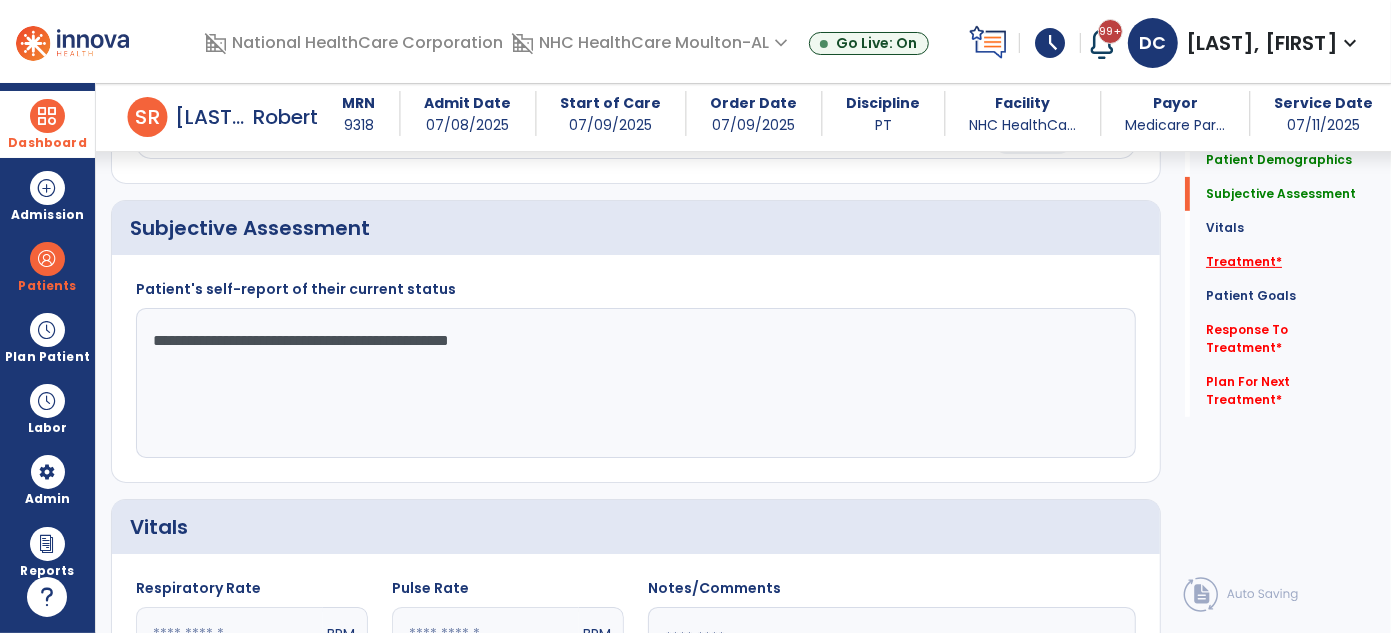 click on "Treatment   *" 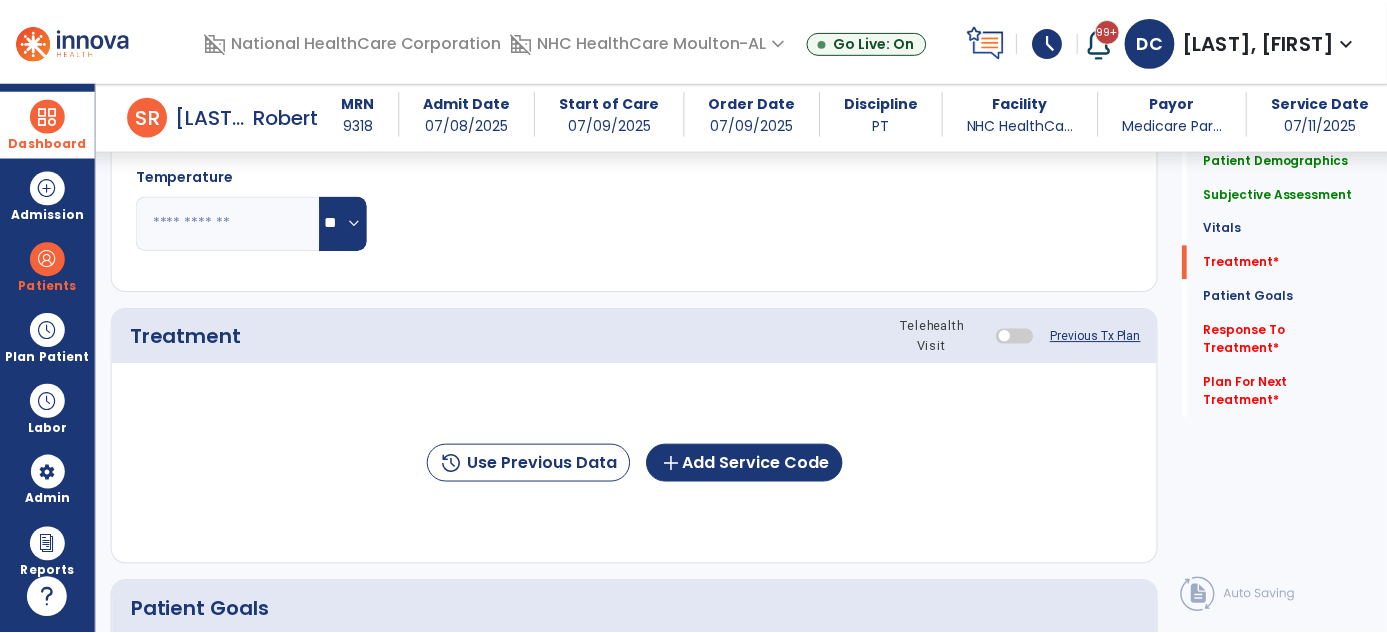 scroll, scrollTop: 1097, scrollLeft: 0, axis: vertical 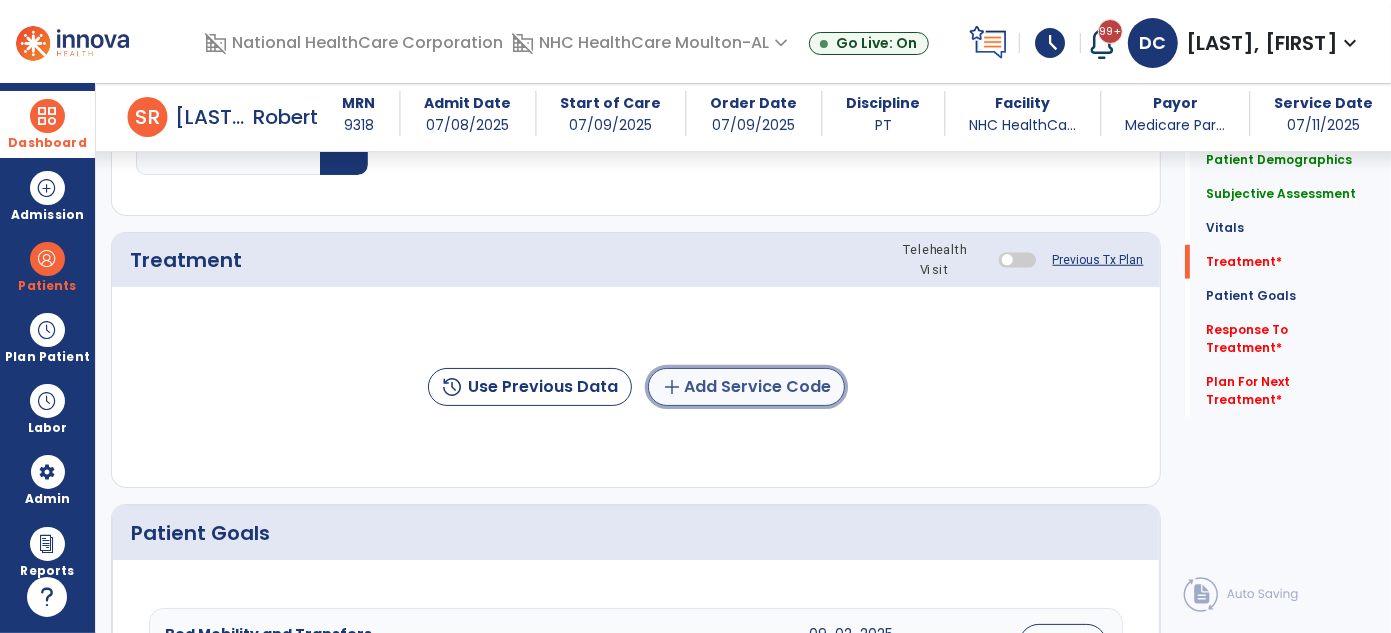 click on "add  Add Service Code" 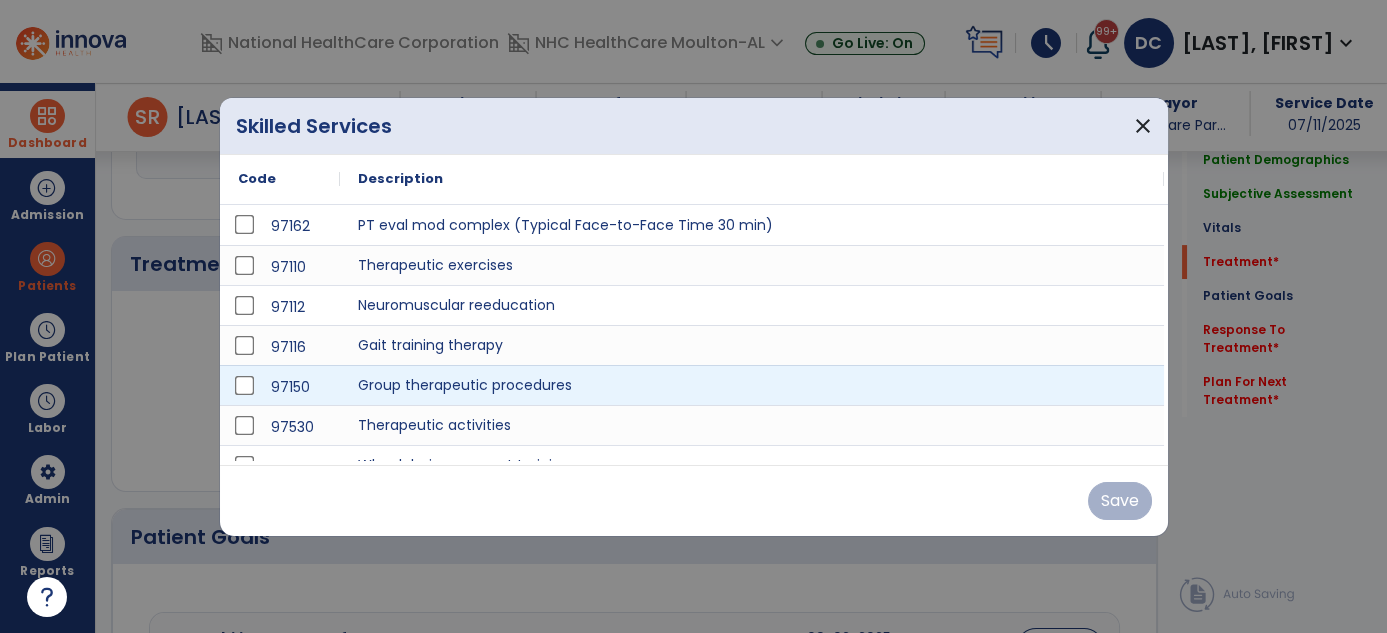 scroll, scrollTop: 1097, scrollLeft: 0, axis: vertical 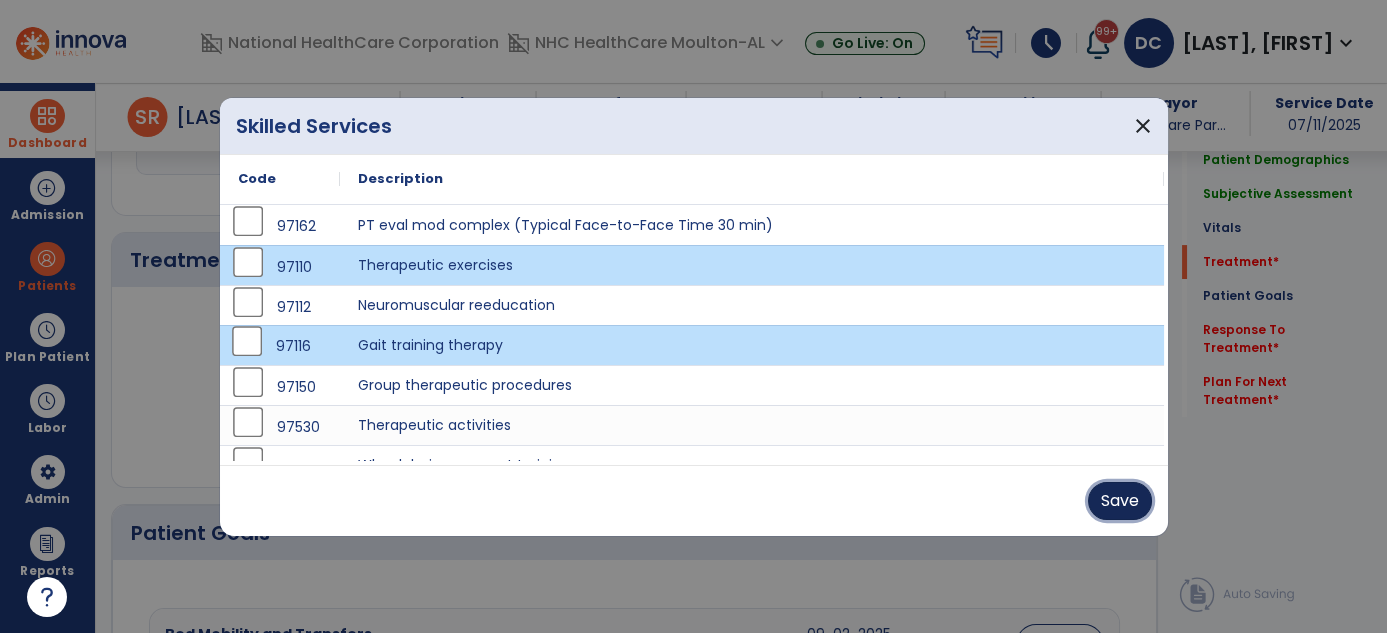 click on "Save" at bounding box center (1120, 501) 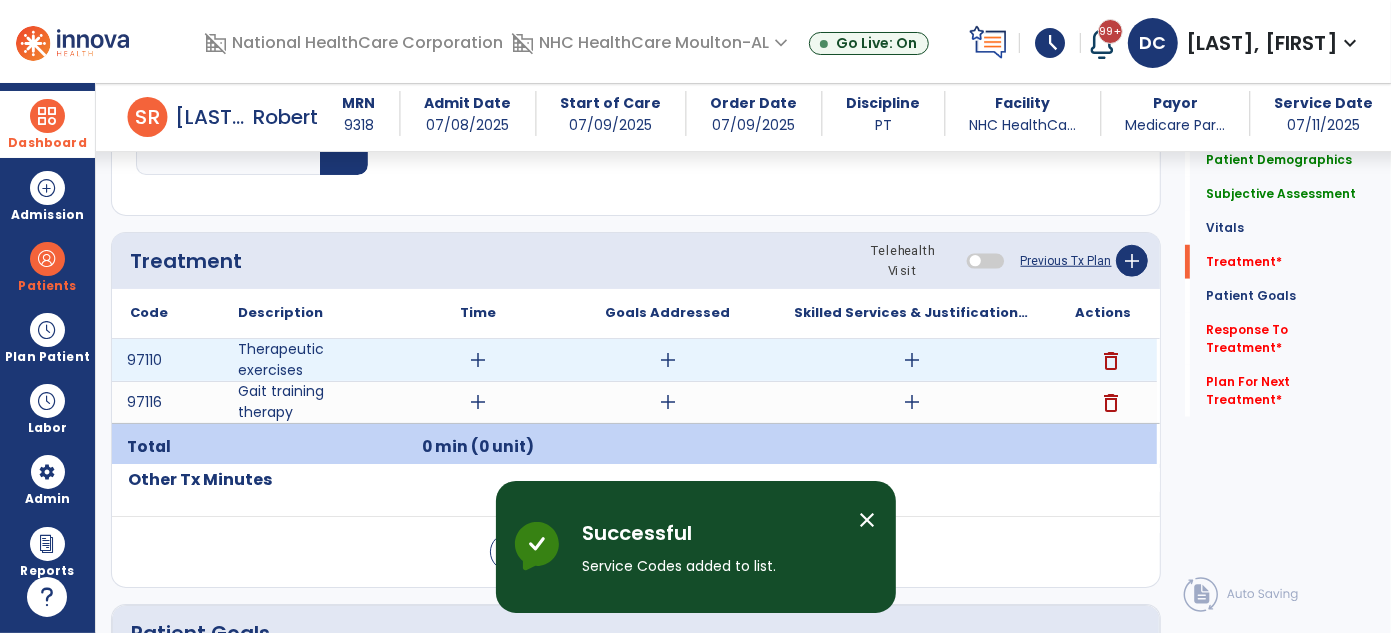click on "add" at bounding box center (912, 360) 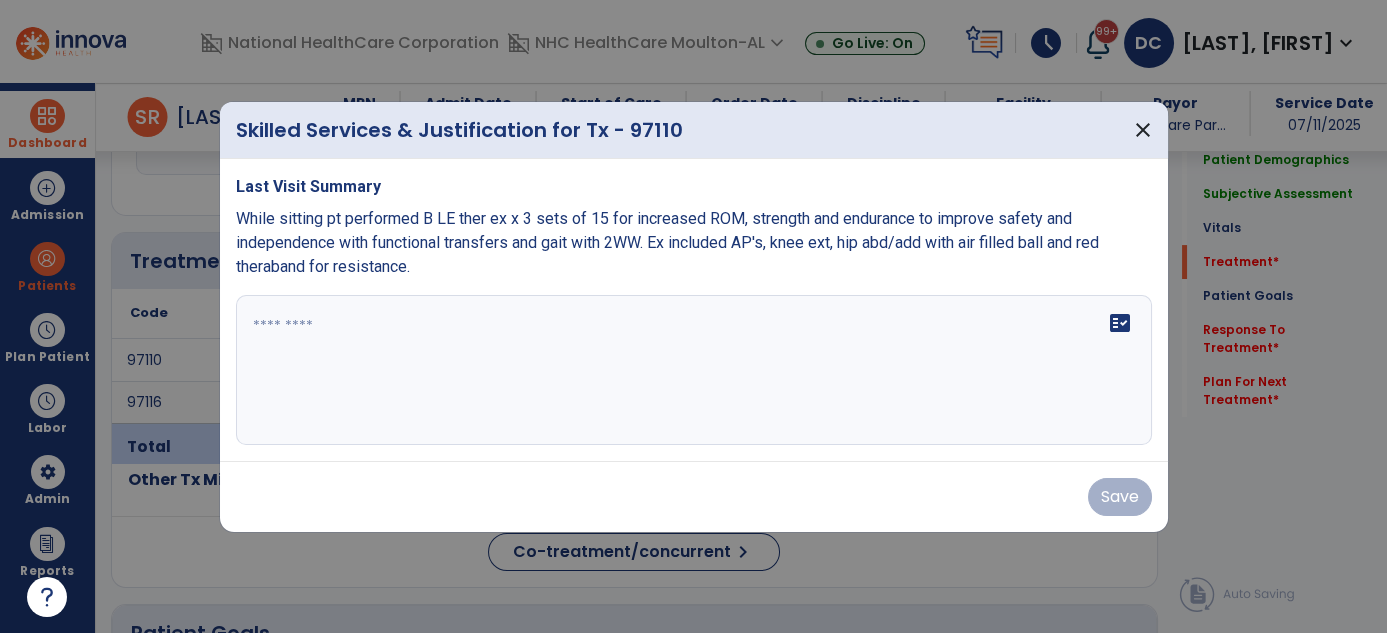 scroll, scrollTop: 1097, scrollLeft: 0, axis: vertical 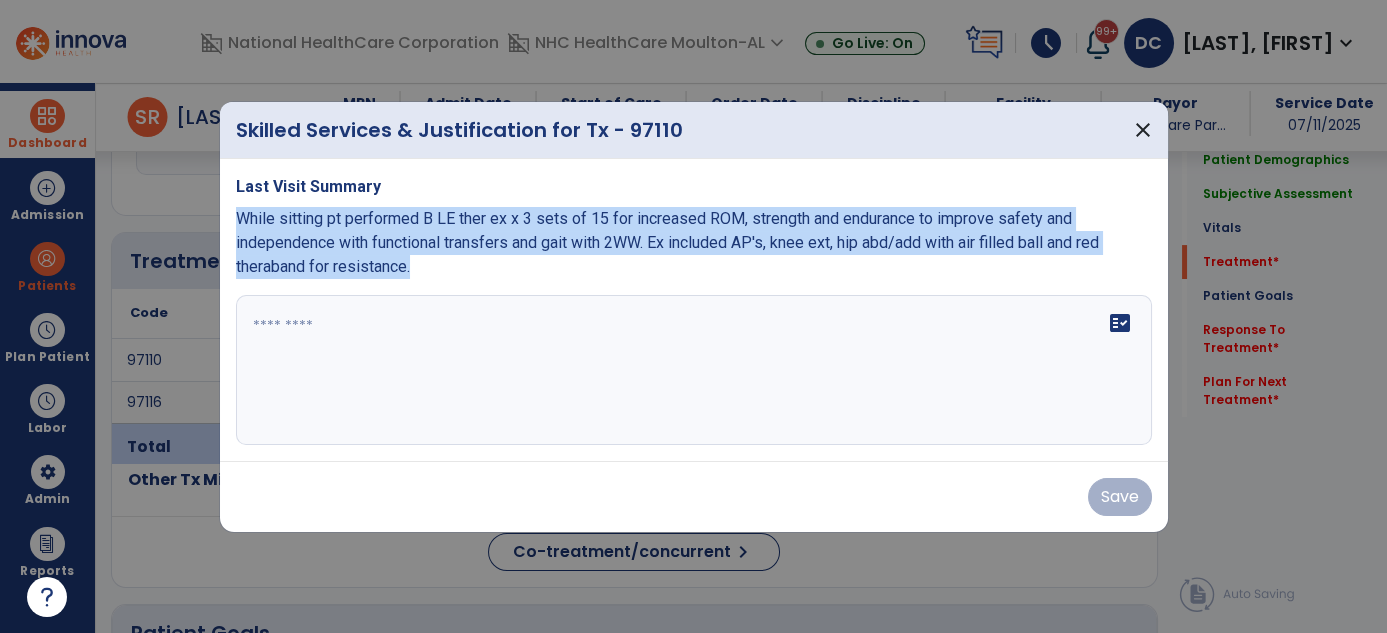 drag, startPoint x: 234, startPoint y: 218, endPoint x: 491, endPoint y: 284, distance: 265.33942 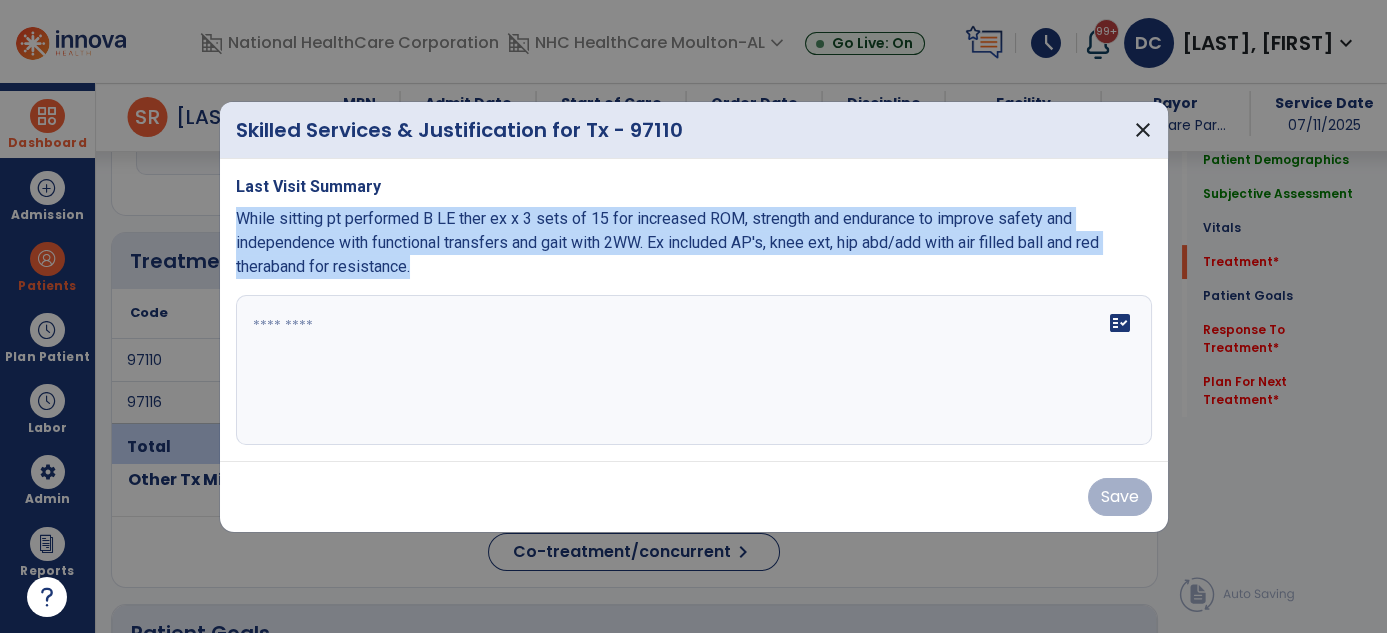 click on "Last Visit Summary While sitting pt performed B LE ther ex x 3 sets of 15 for increased ROM, strength and endurance to improve safety and independence with functional transfers and gait with 2WW. Ex included AP's, knee ext, hip abd/add with air filled ball and red theraband for resistance.    fact_check" at bounding box center (694, 310) 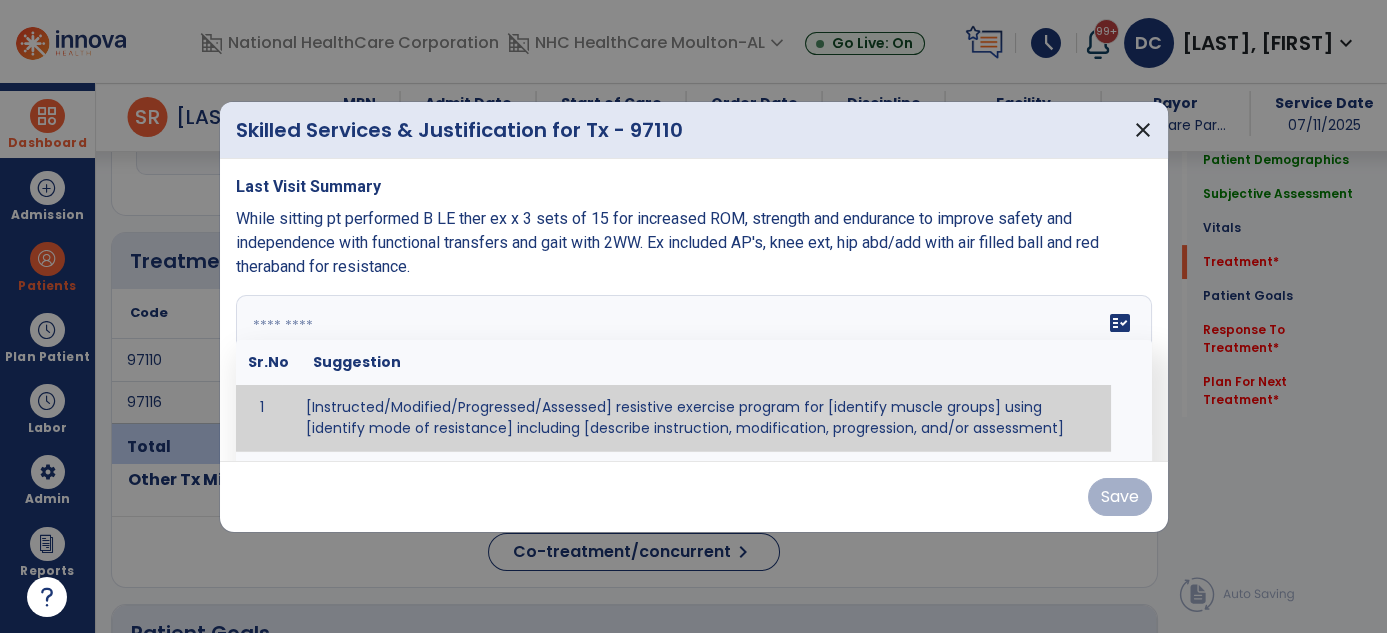 paste on "**********" 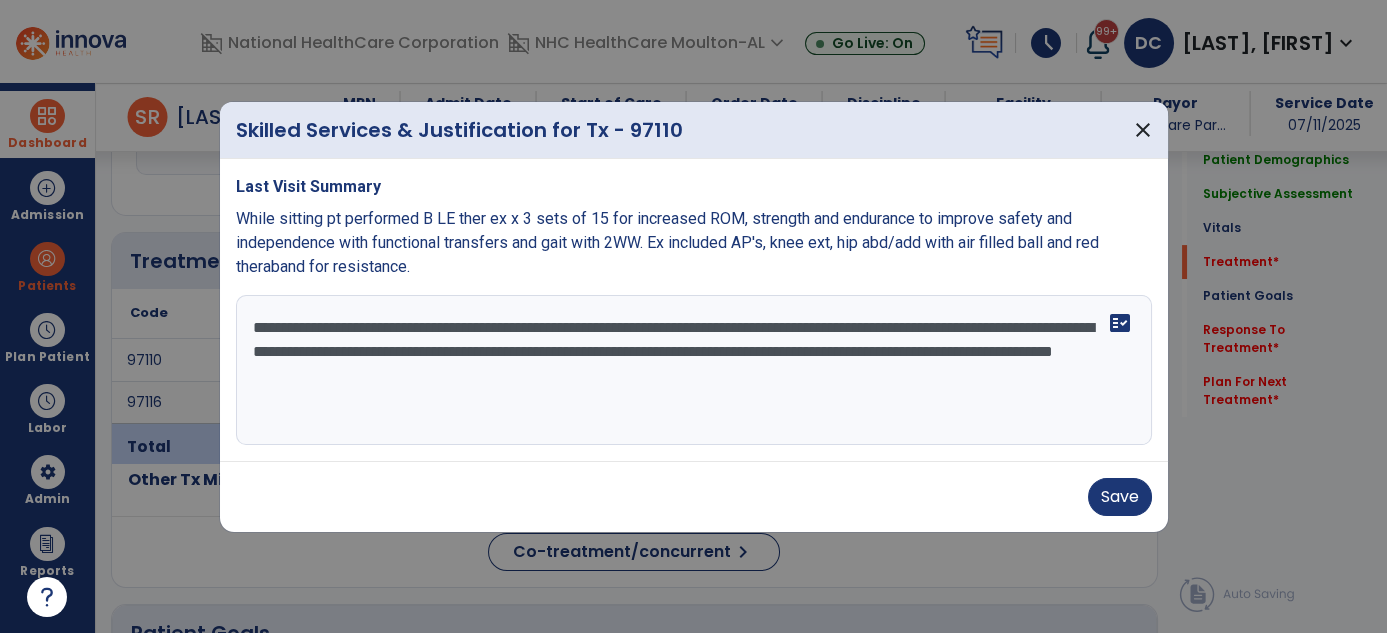 click on "**********" at bounding box center [694, 370] 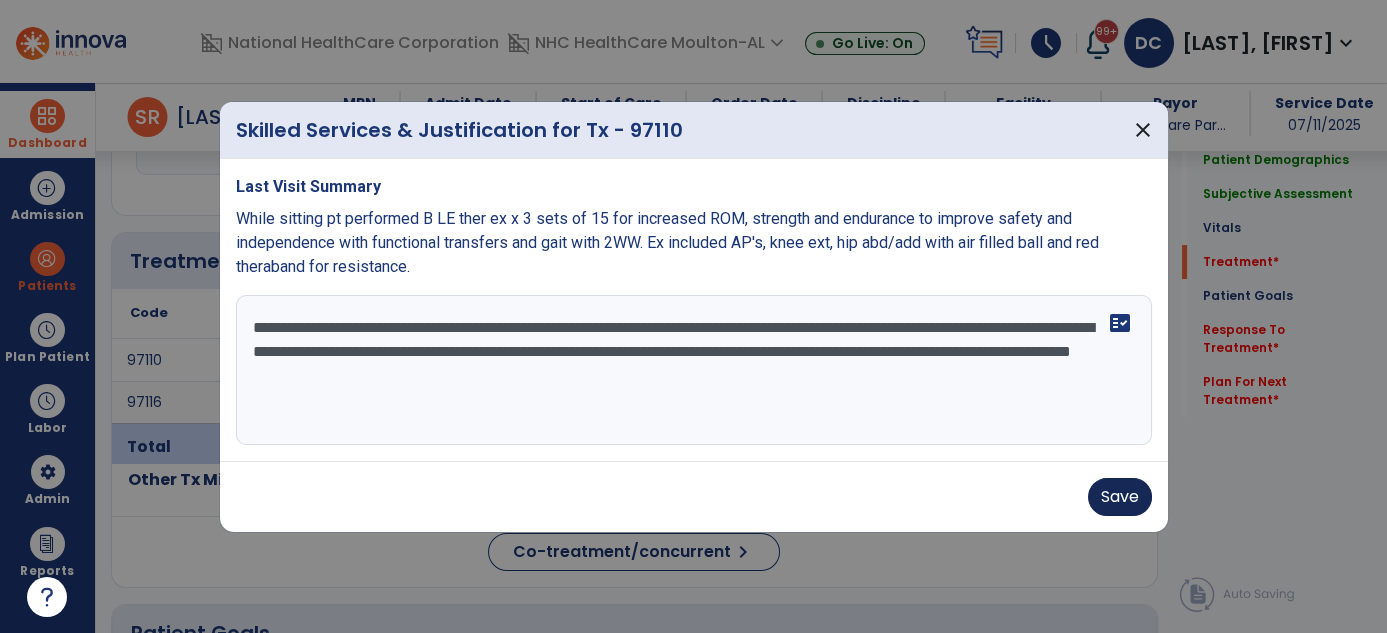 type on "**********" 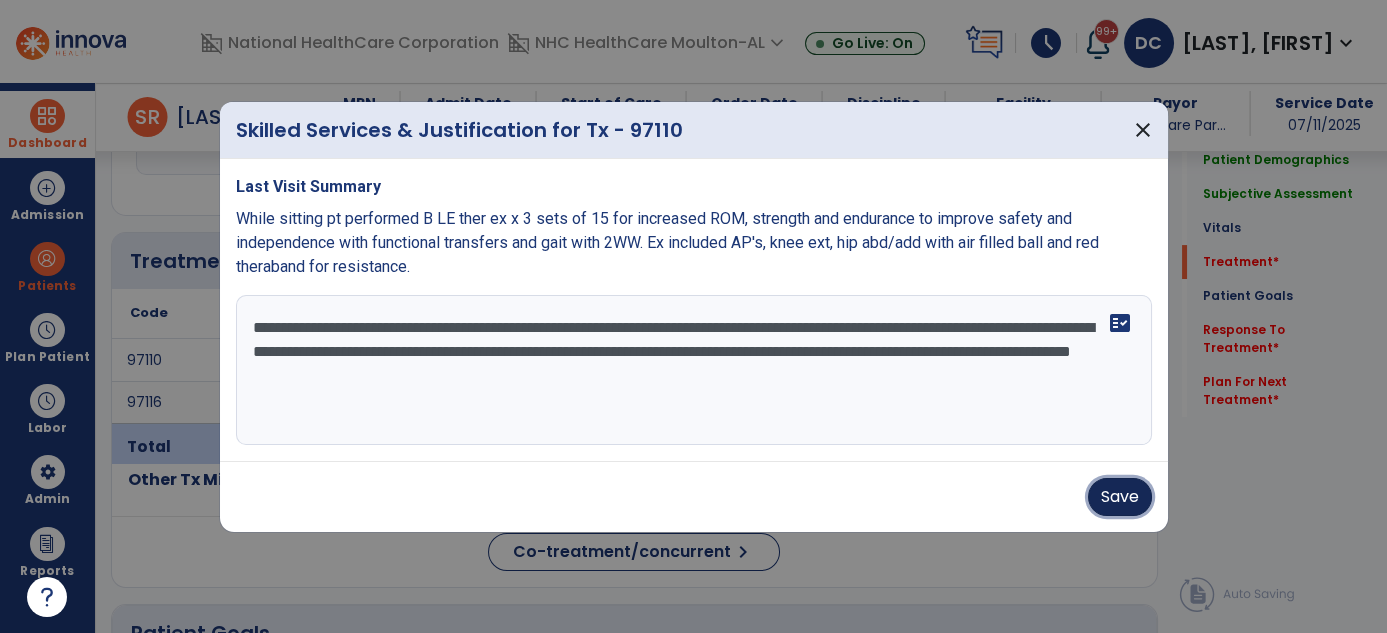 click on "Save" at bounding box center [1120, 497] 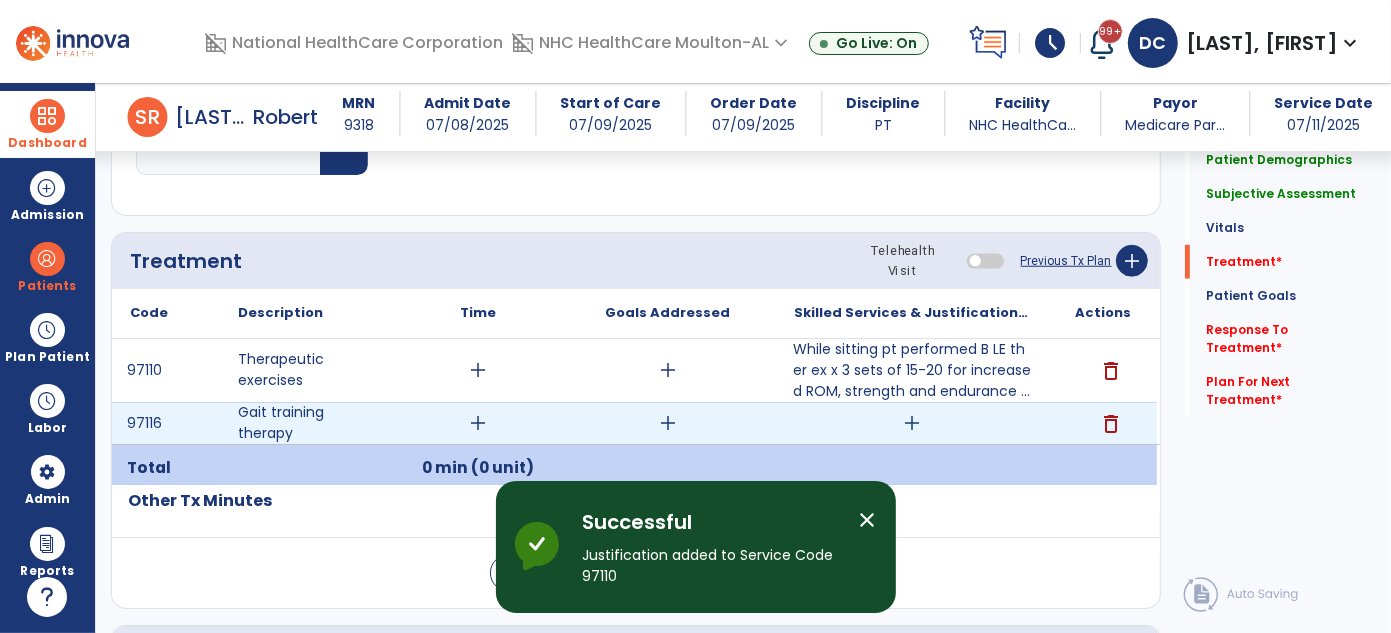 click on "add" at bounding box center (912, 423) 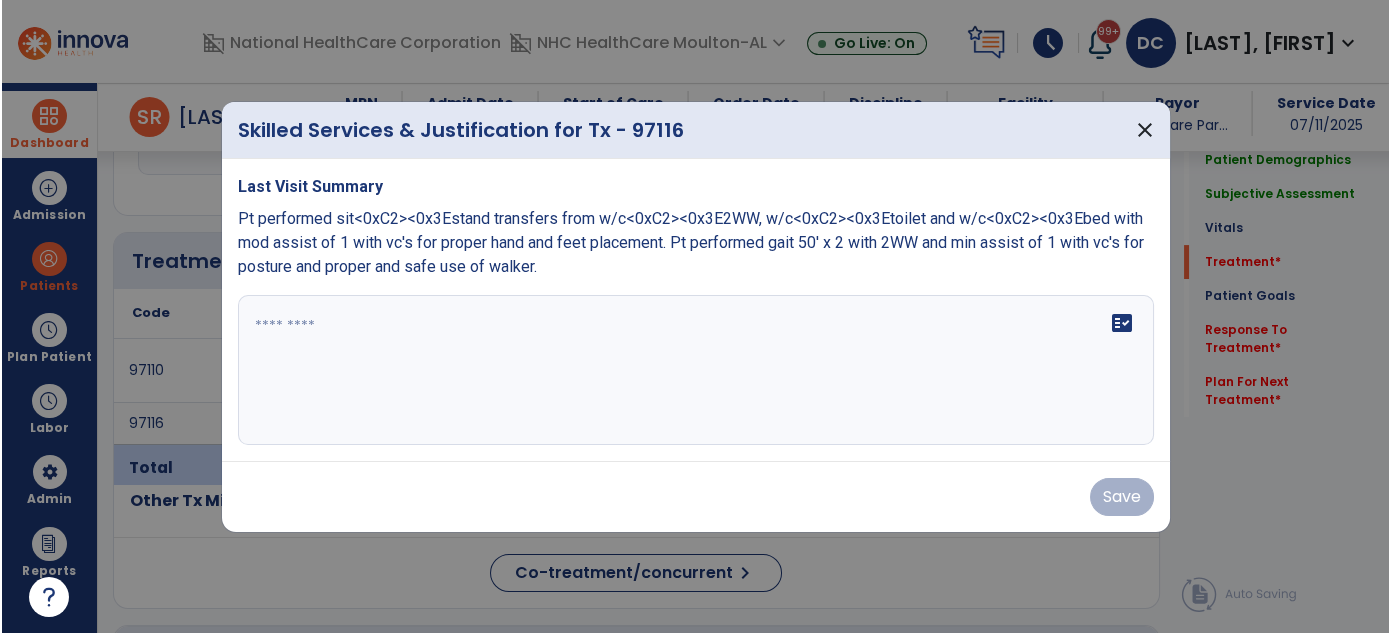 scroll, scrollTop: 1097, scrollLeft: 0, axis: vertical 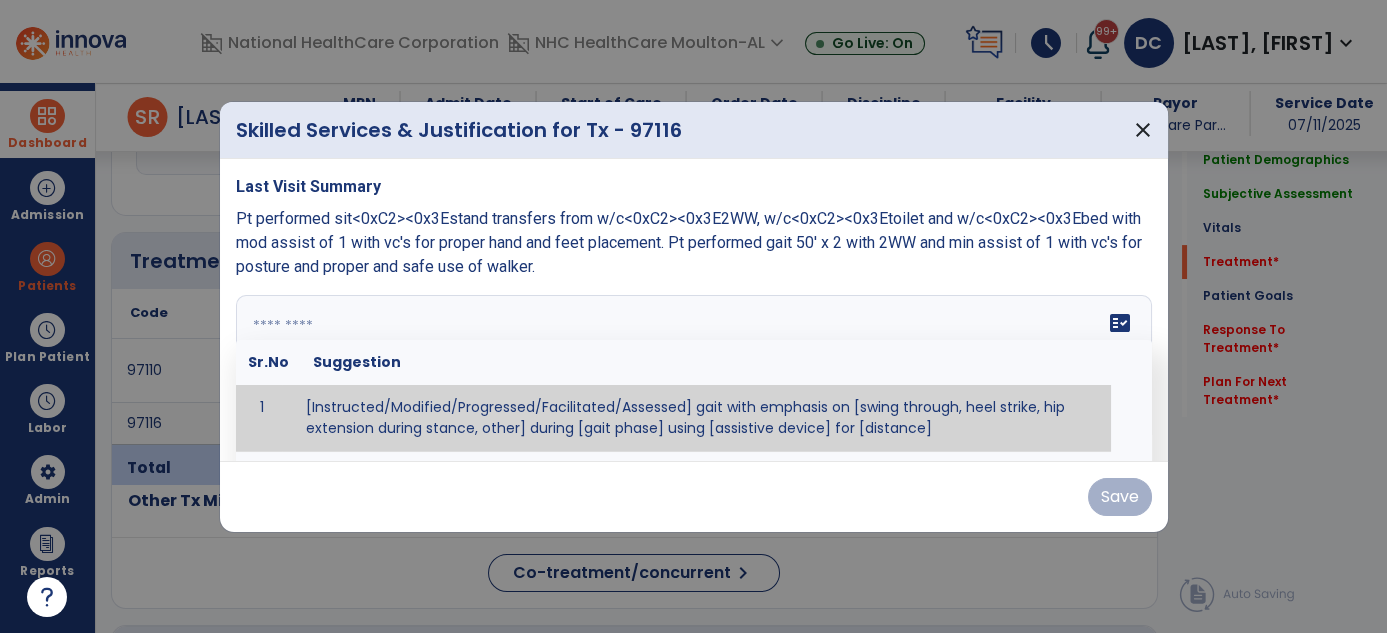 click on "fact_check  Sr.No Suggestion 1 [Instructed/Modified/Progressed/Facilitated/Assessed] gait with emphasis on [swing through, heel strike, hip extension during stance, other] during [gait phase] using [assistive device] for [distance] 2 [Instructed/Modified/Progressed/Facilitated/Assessed] use of [assistive device] and [NWB, PWB, step-to gait pattern, step through gait pattern] 3 [Instructed/Modified/Progressed/Facilitated/Assessed] patient's ability to [ascend/descend # of steps, perform directional changes, walk on even/uneven surfaces, pick-up objects off floor, velocity changes, other] using [assistive device]. 4 [Instructed/Modified/Progressed/Facilitated/Assessed] pre-gait activities including [identify exercise] in order to prepare for gait training. 5" at bounding box center [694, 370] 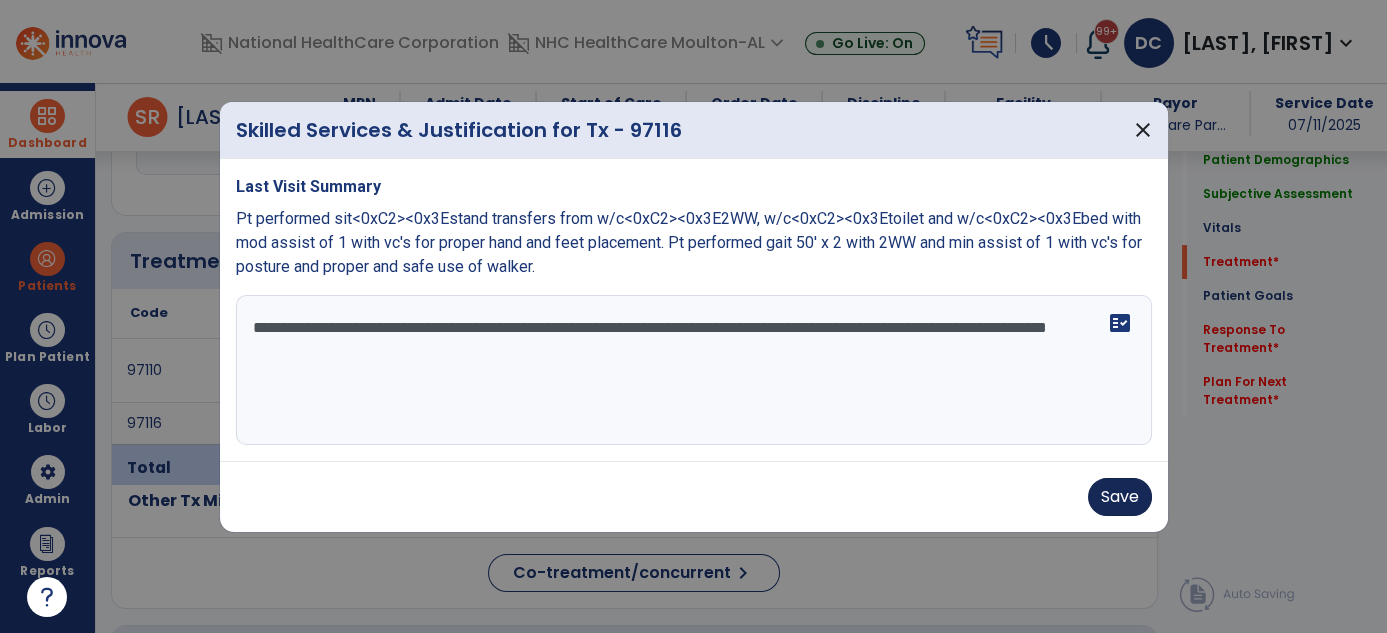 type on "**********" 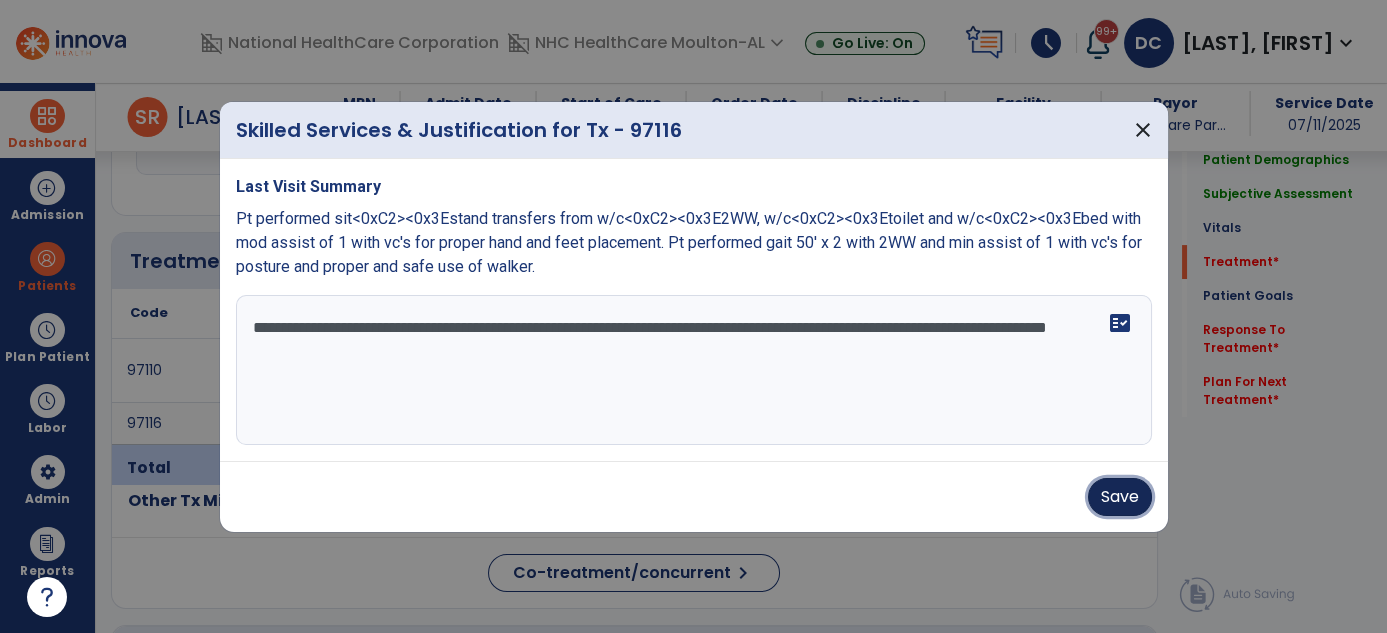 click on "Save" at bounding box center [1120, 497] 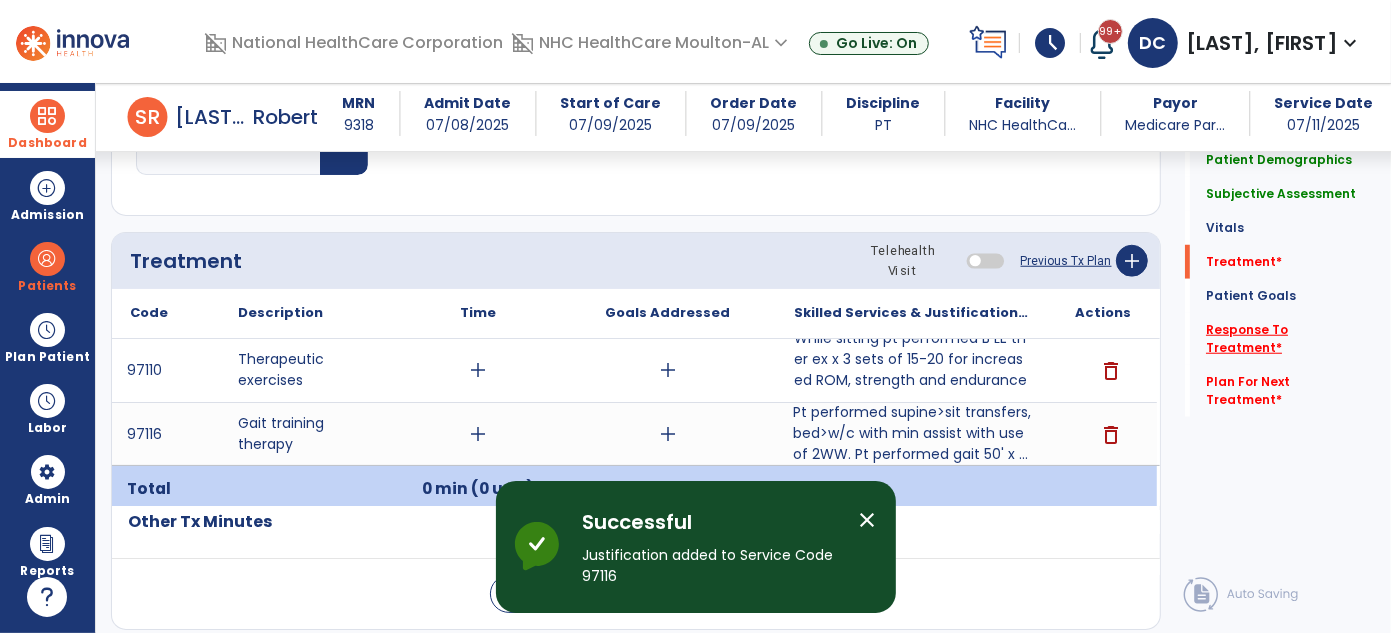 click on "Response To Treatment   *" 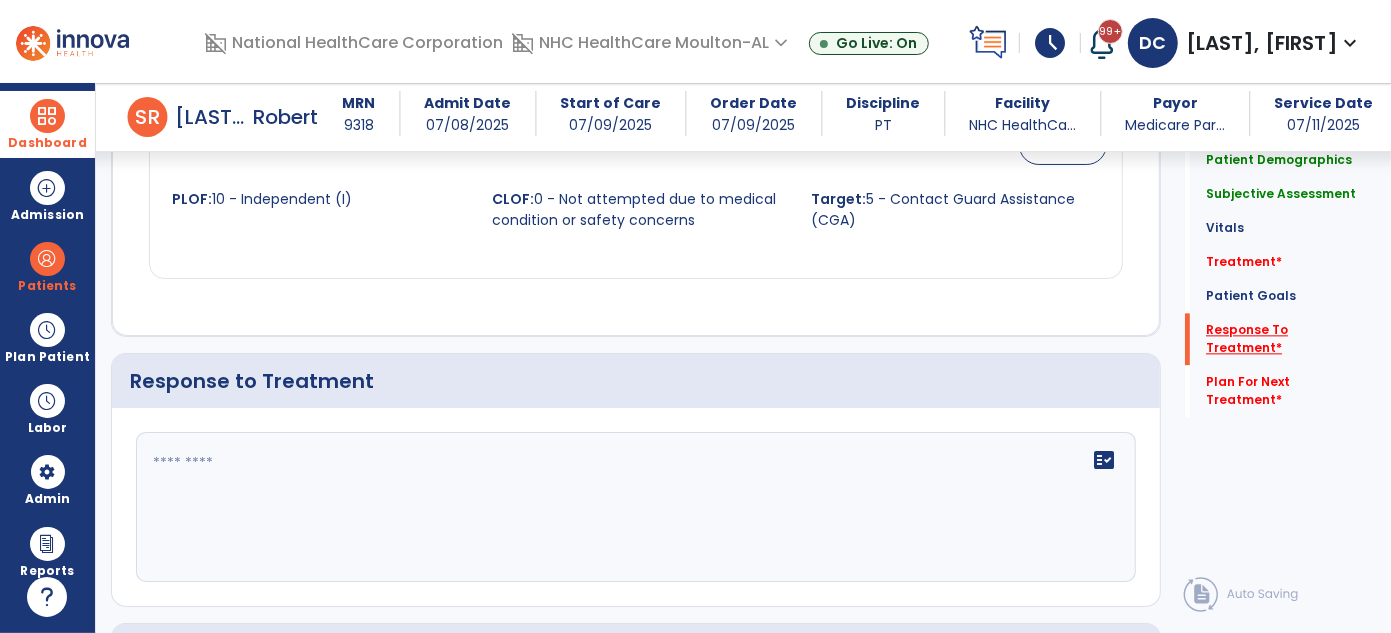 scroll, scrollTop: 3130, scrollLeft: 0, axis: vertical 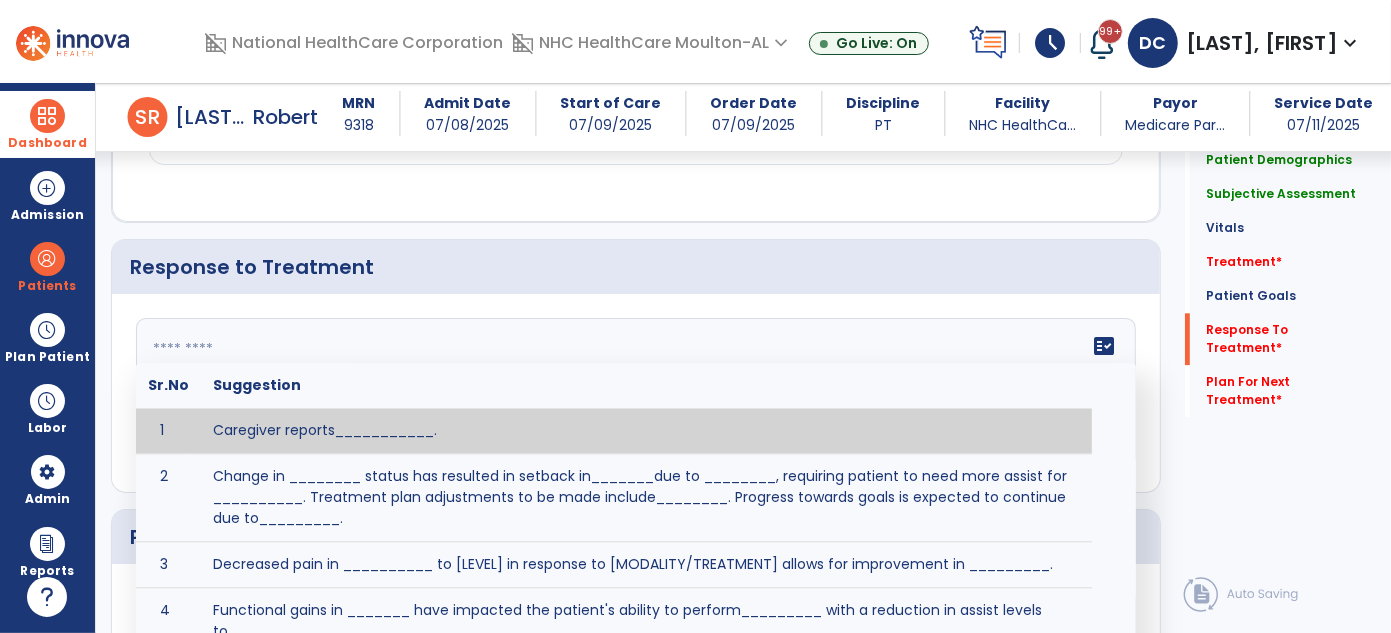 click on "fact_check  Sr.No Suggestion 1 Caregiver reports___________. 2 Change in ________ status has resulted in setback in_______due to ________, requiring patient to need more assist for __________.   Treatment plan adjustments to be made include________.  Progress towards goals is expected to continue due to_________. 3 Decreased pain in __________ to [LEVEL] in response to [MODALITY/TREATMENT] allows for improvement in _________. 4 Functional gains in _______ have impacted the patient's ability to perform_________ with a reduction in assist levels to_________. 5 Functional progress this week has been significant due to__________. 6 Gains in ________ have improved the patient's ability to perform ______with decreased levels of assist to___________. 7 Improvement in ________allows patient to tolerate higher levels of challenges in_________. 8 Pain in [AREA] has decreased to [LEVEL] in response to [TREATMENT/MODALITY], allowing fore ease in completing__________. 9 10 11 12 13 14 15 16 17 18 19 20 21" 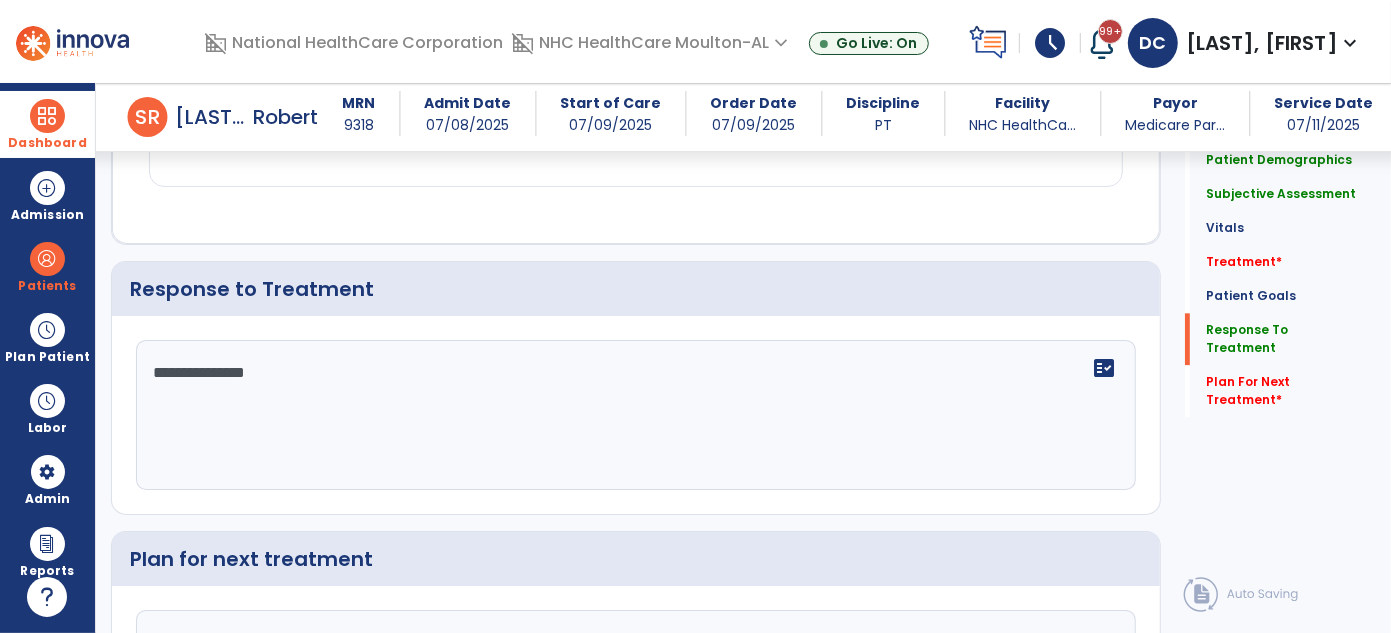 scroll, scrollTop: 3130, scrollLeft: 0, axis: vertical 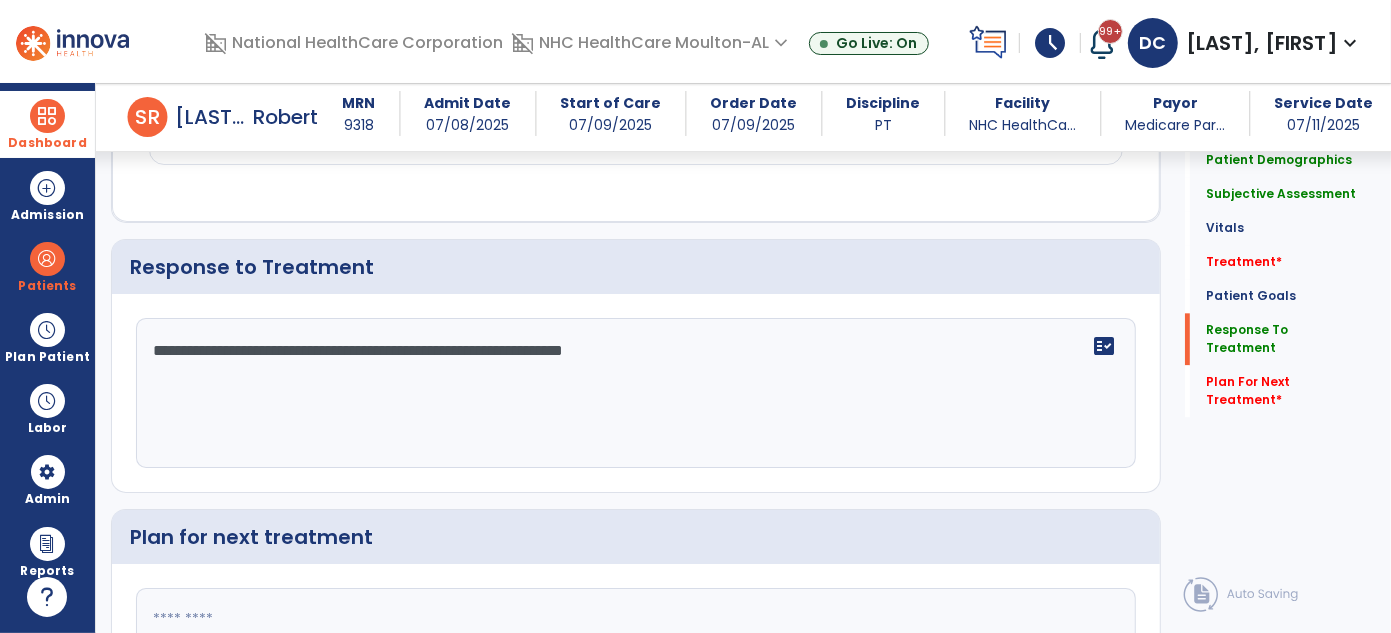 type on "**********" 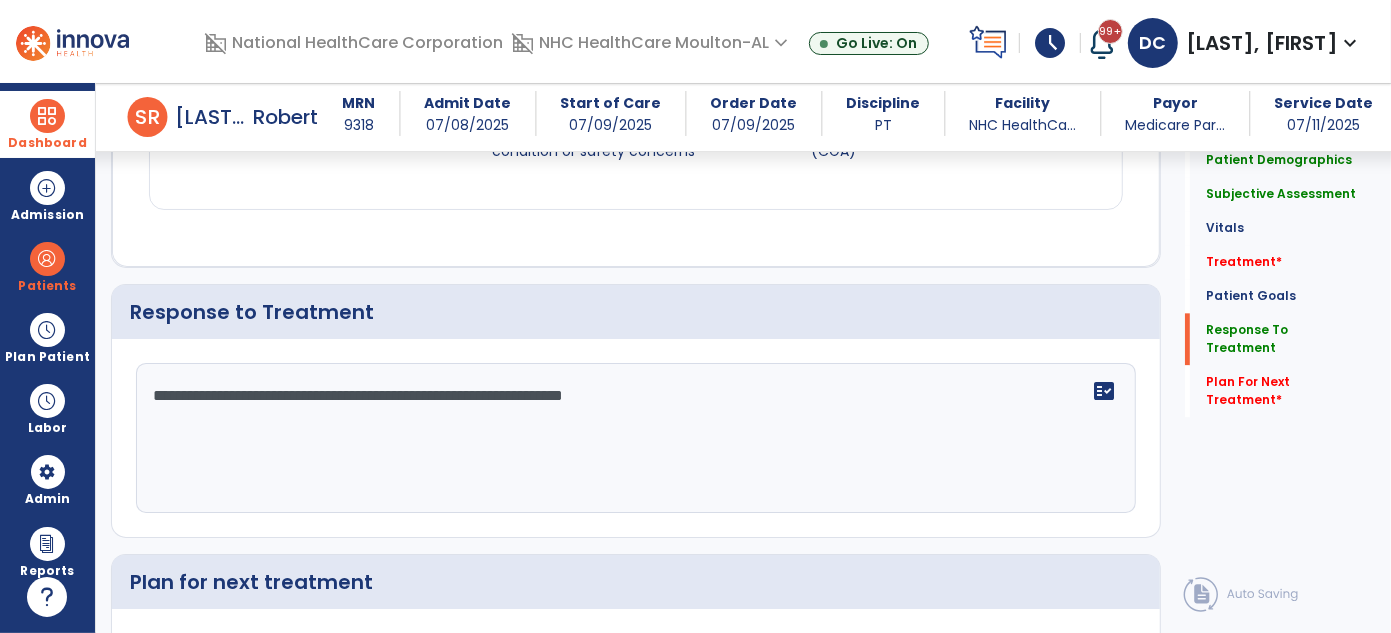 scroll, scrollTop: 3130, scrollLeft: 0, axis: vertical 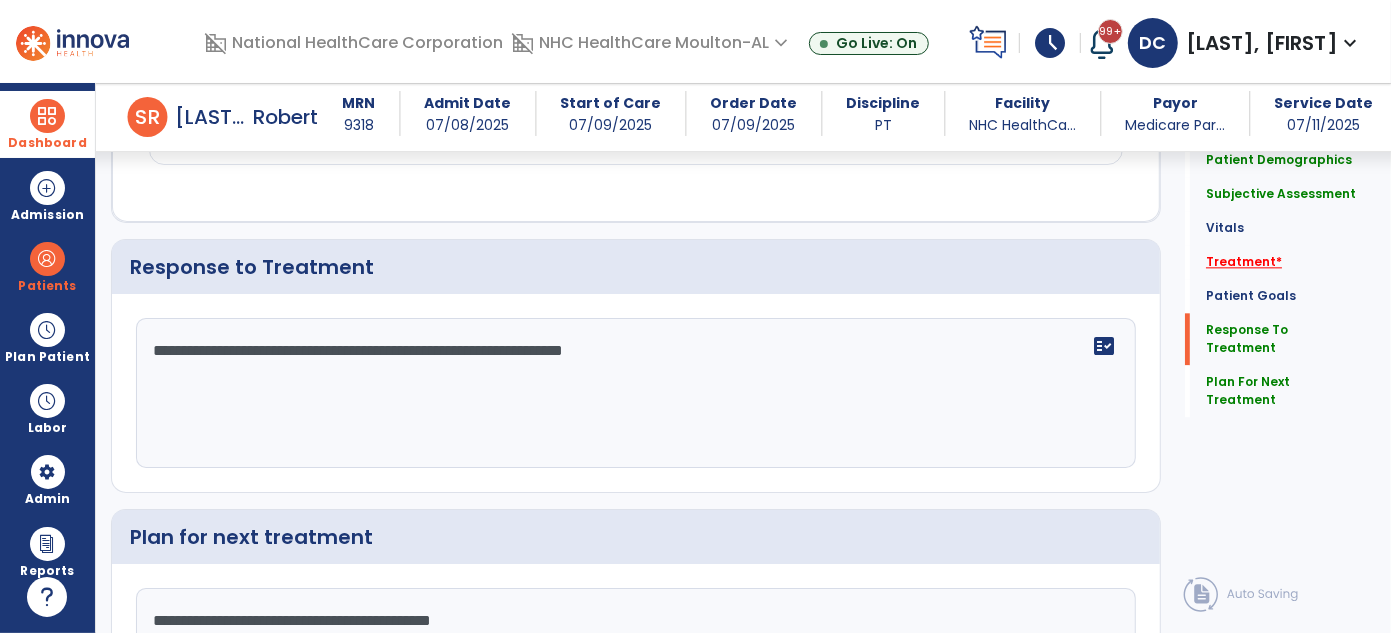 type on "**********" 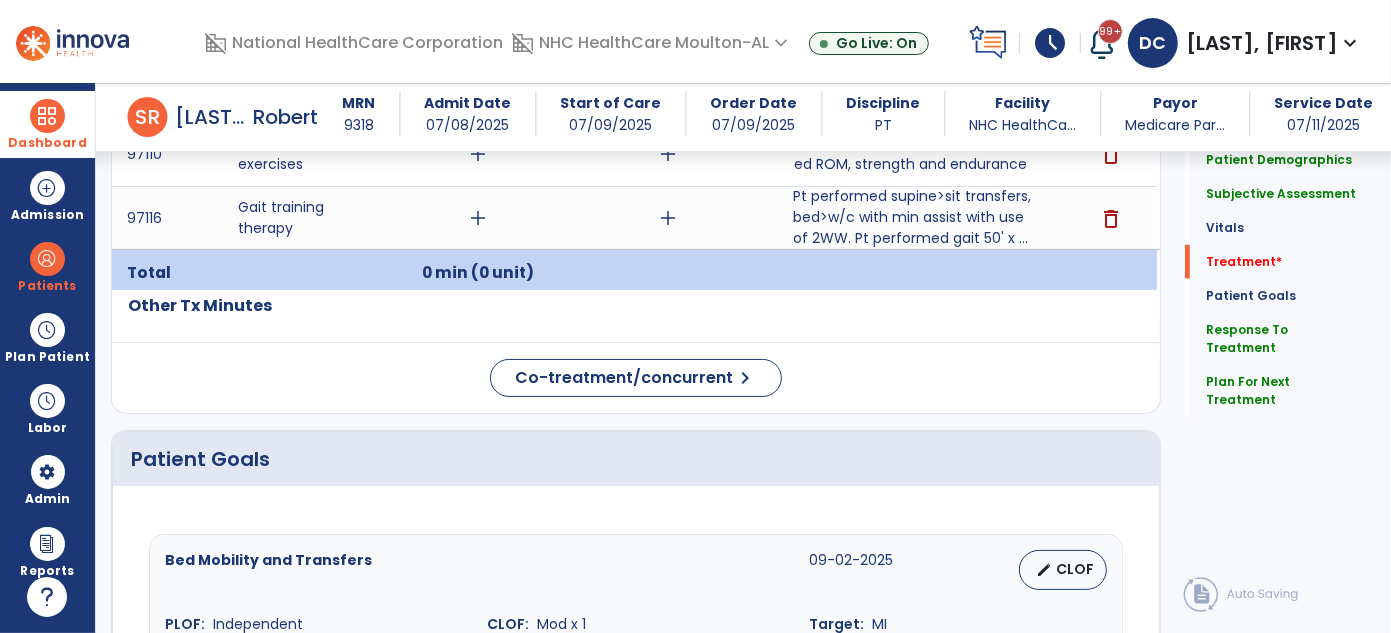 scroll, scrollTop: 1168, scrollLeft: 0, axis: vertical 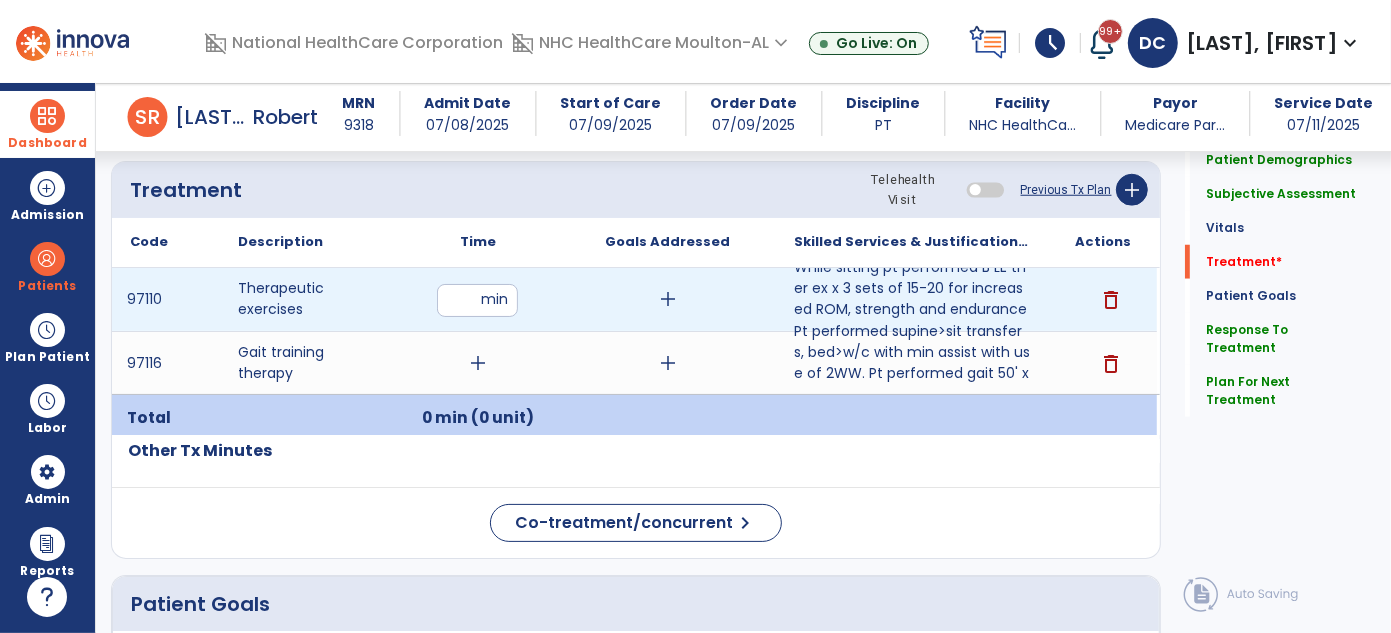 type on "**" 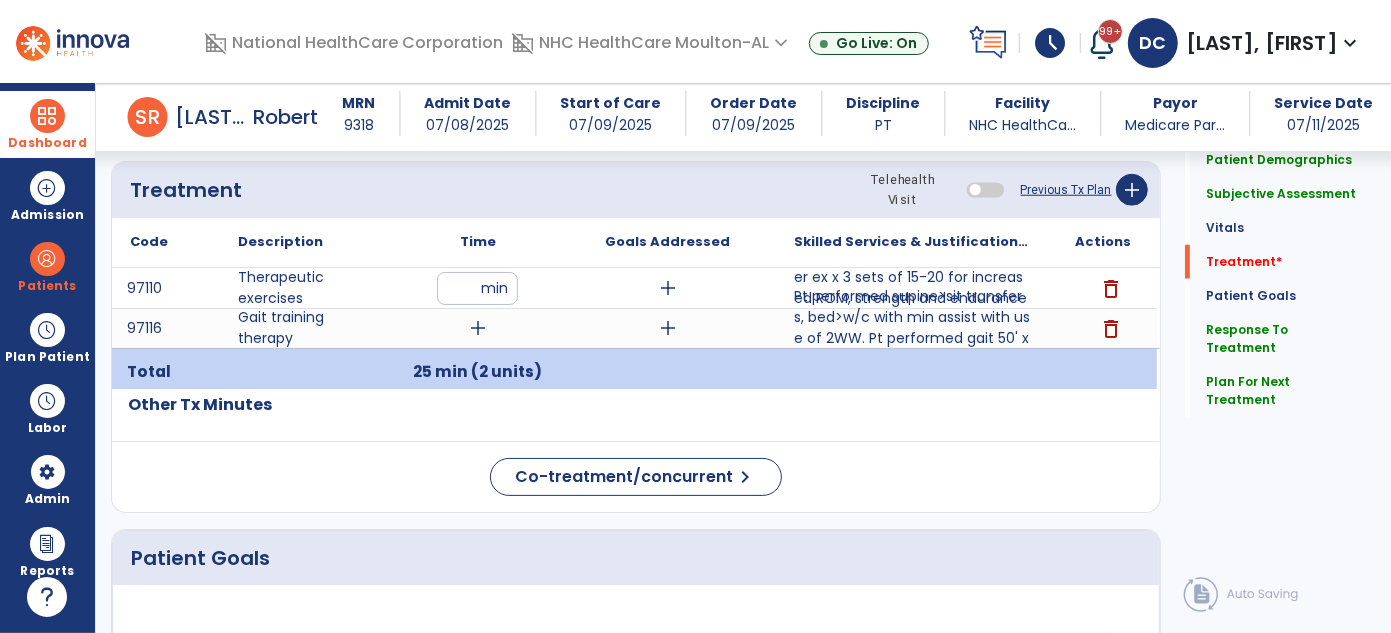 click on "Code
Description
Time" at bounding box center (636, 303) 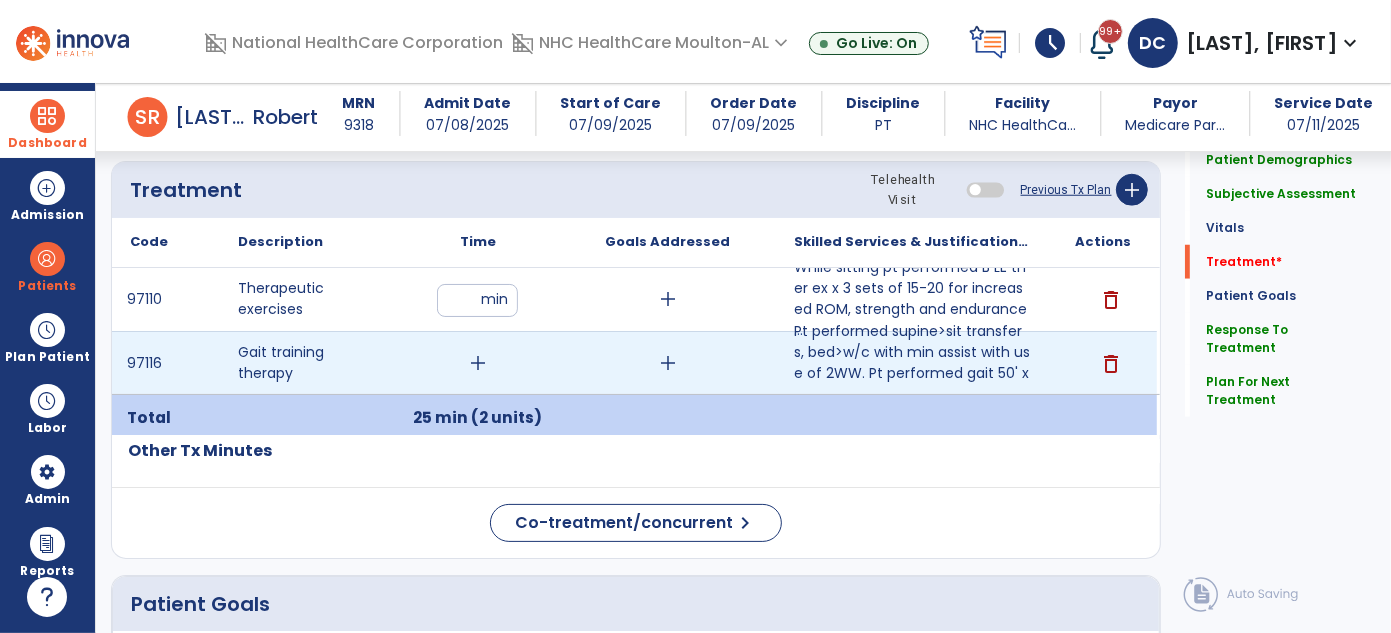 click on "add" at bounding box center [478, 363] 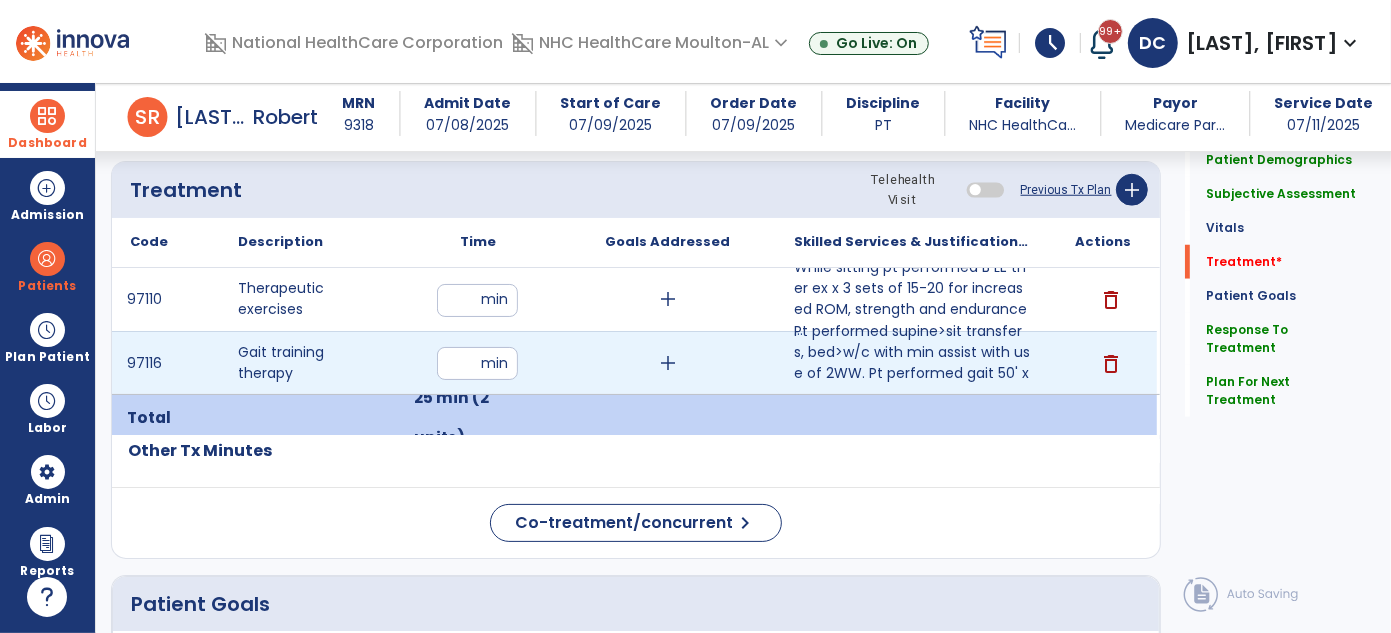 type on "**" 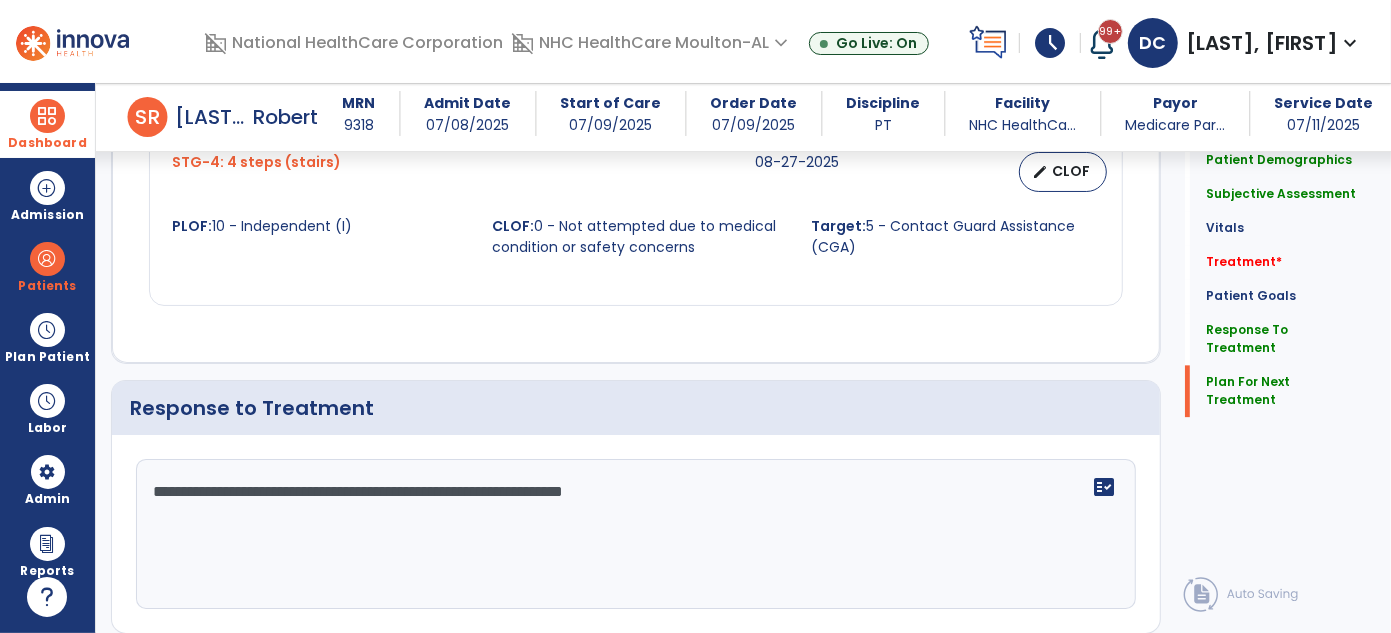 scroll, scrollTop: 3317, scrollLeft: 0, axis: vertical 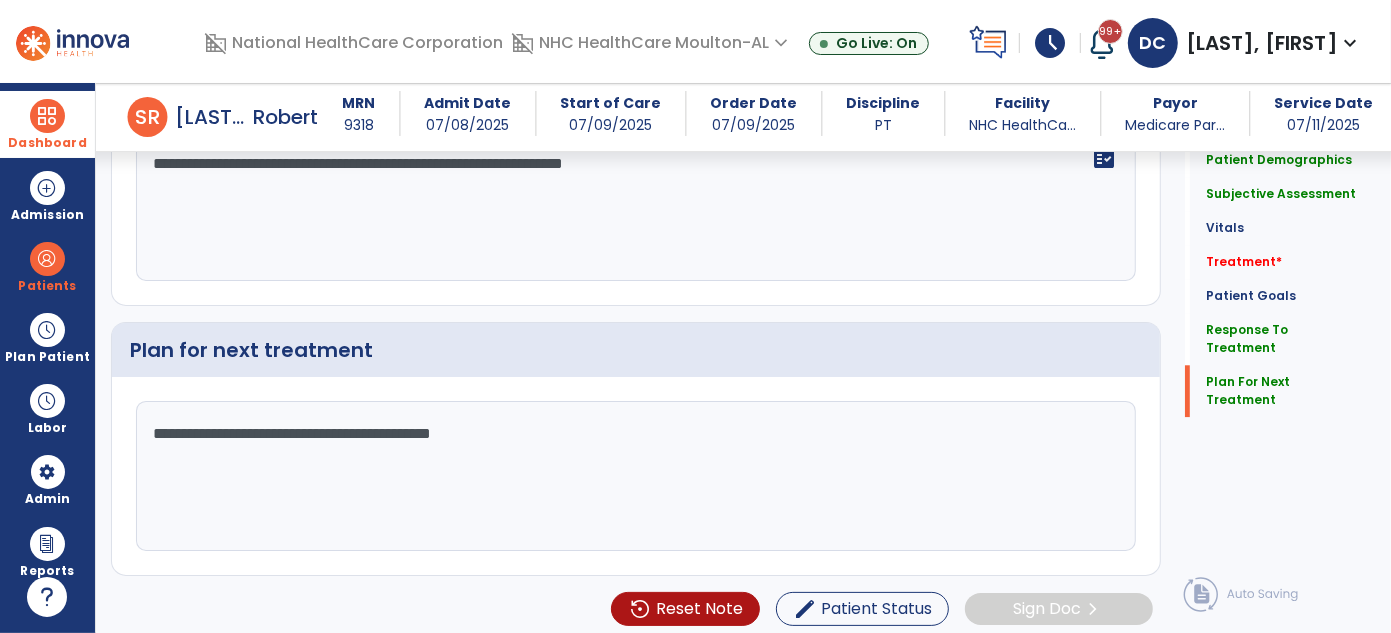 click on "**********" 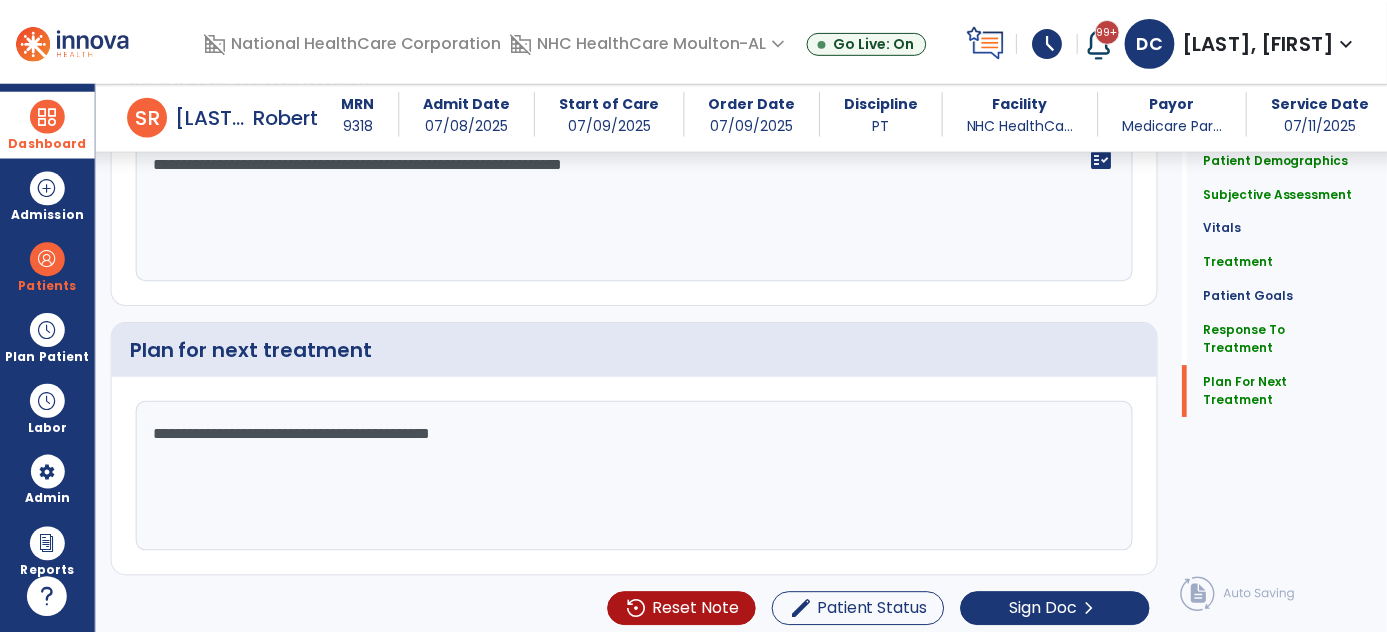 scroll, scrollTop: 3317, scrollLeft: 0, axis: vertical 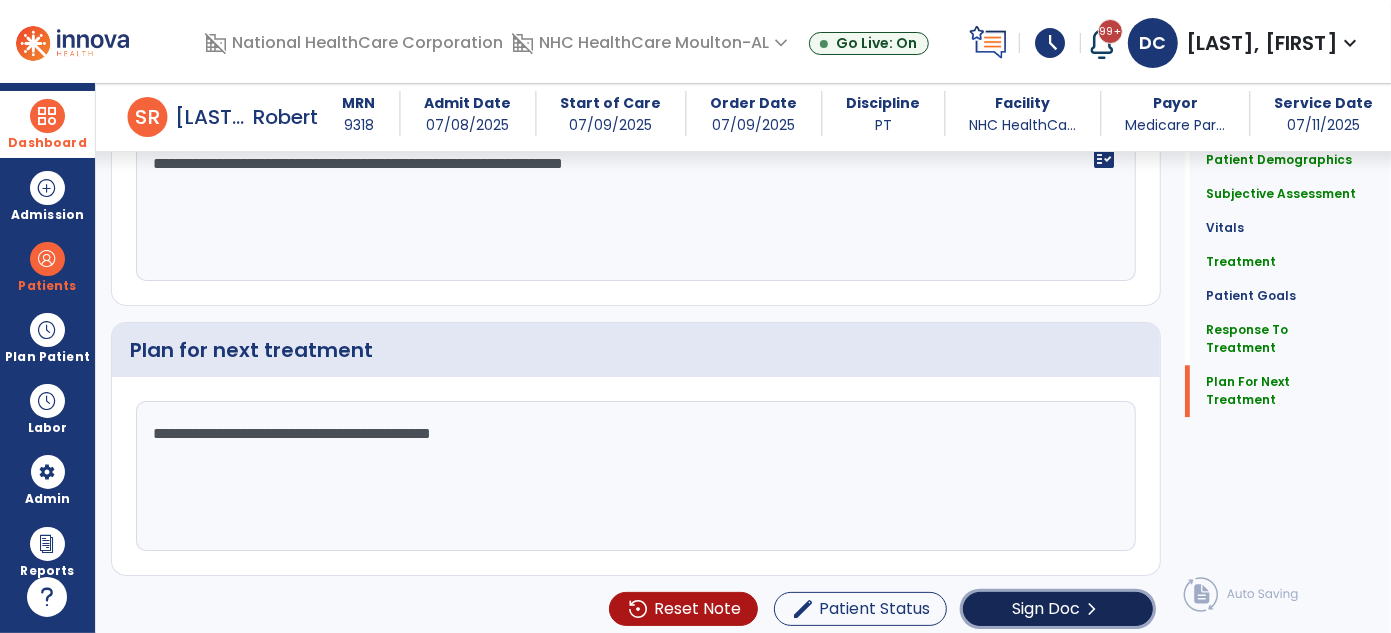 click on "chevron_right" 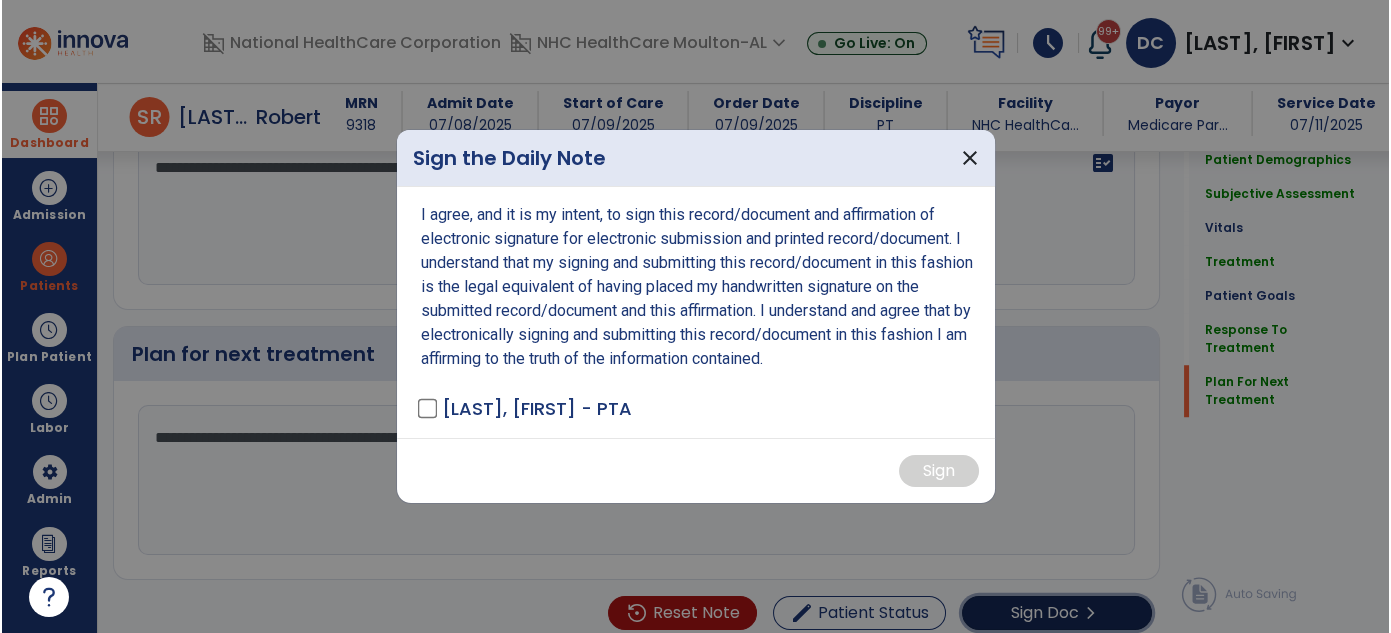 scroll, scrollTop: 3317, scrollLeft: 0, axis: vertical 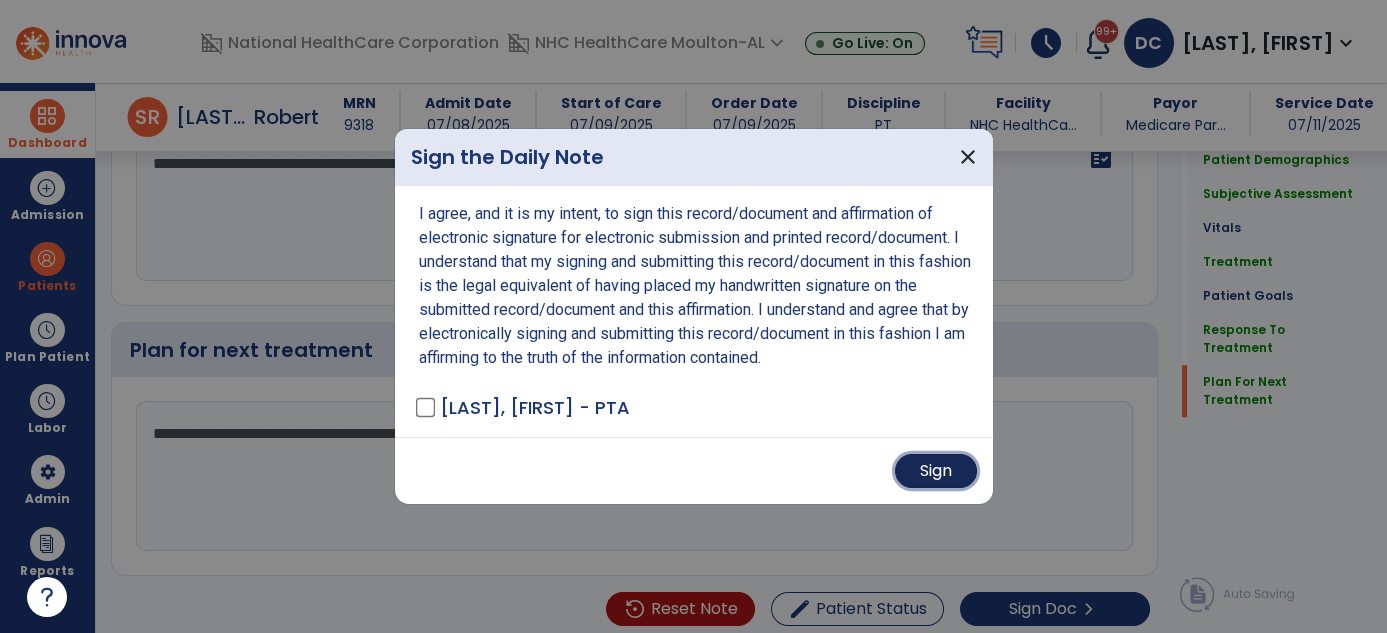 click on "Sign" at bounding box center (936, 471) 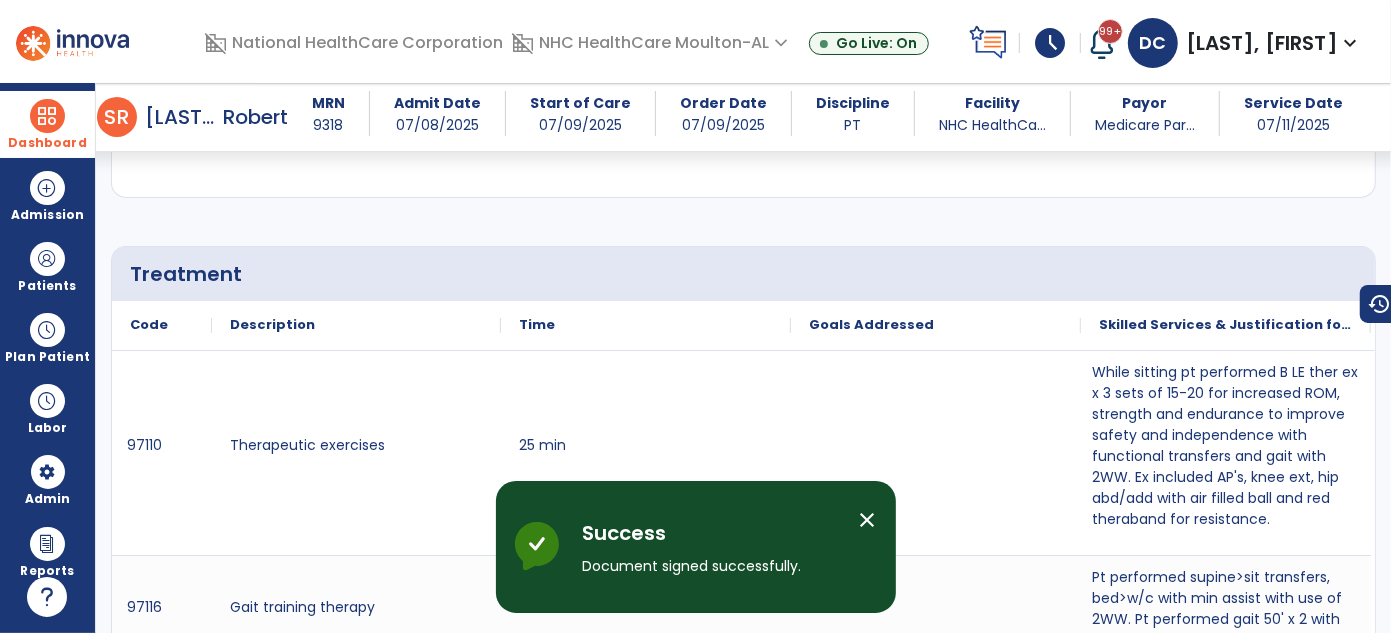 scroll, scrollTop: 552, scrollLeft: 0, axis: vertical 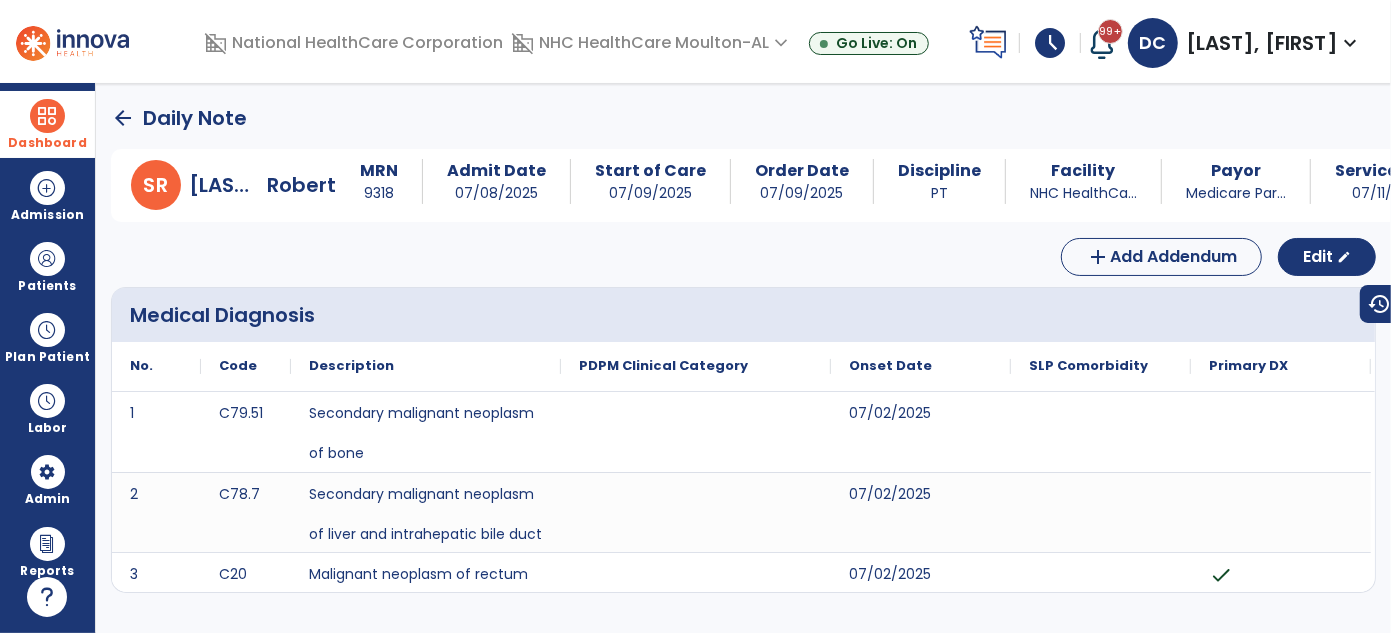 click on "arrow_back" 